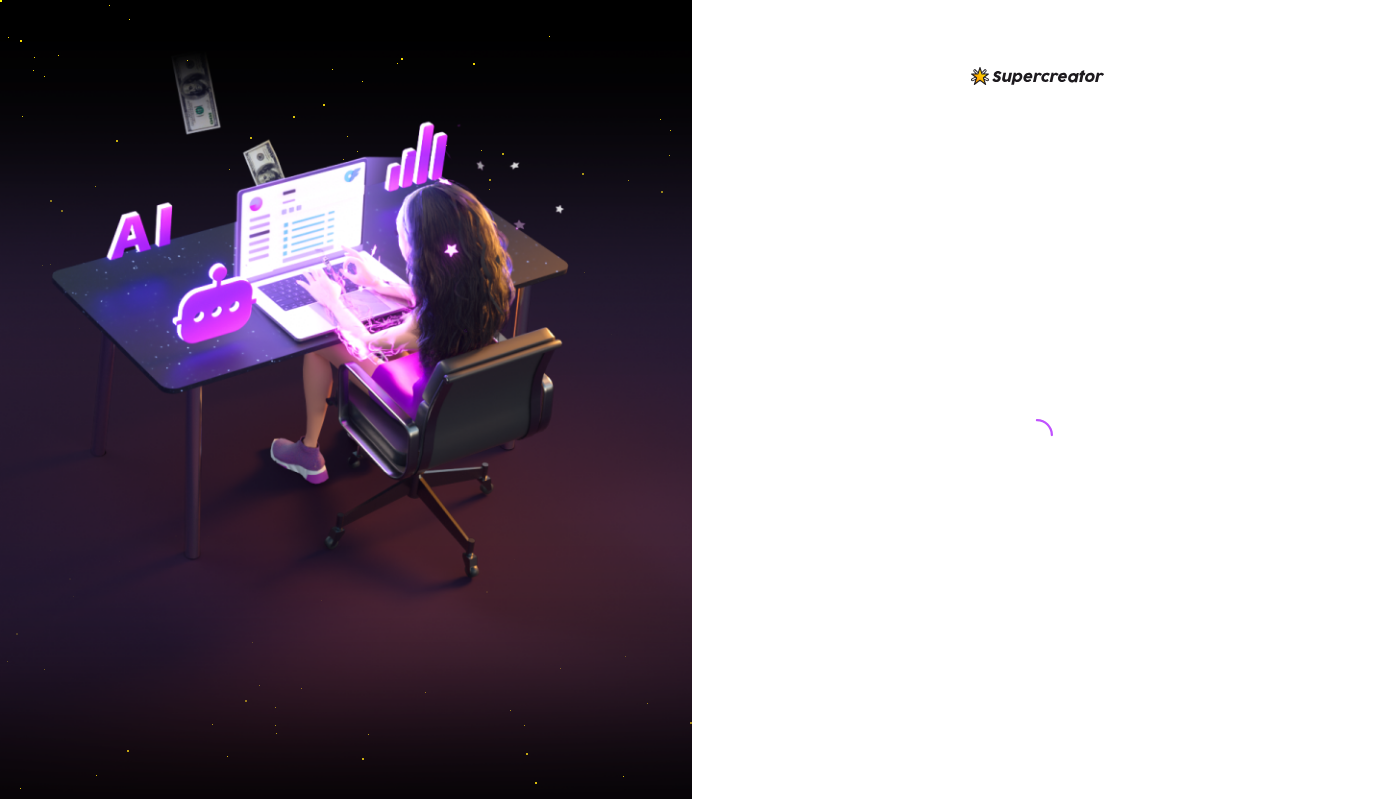 scroll, scrollTop: 0, scrollLeft: 0, axis: both 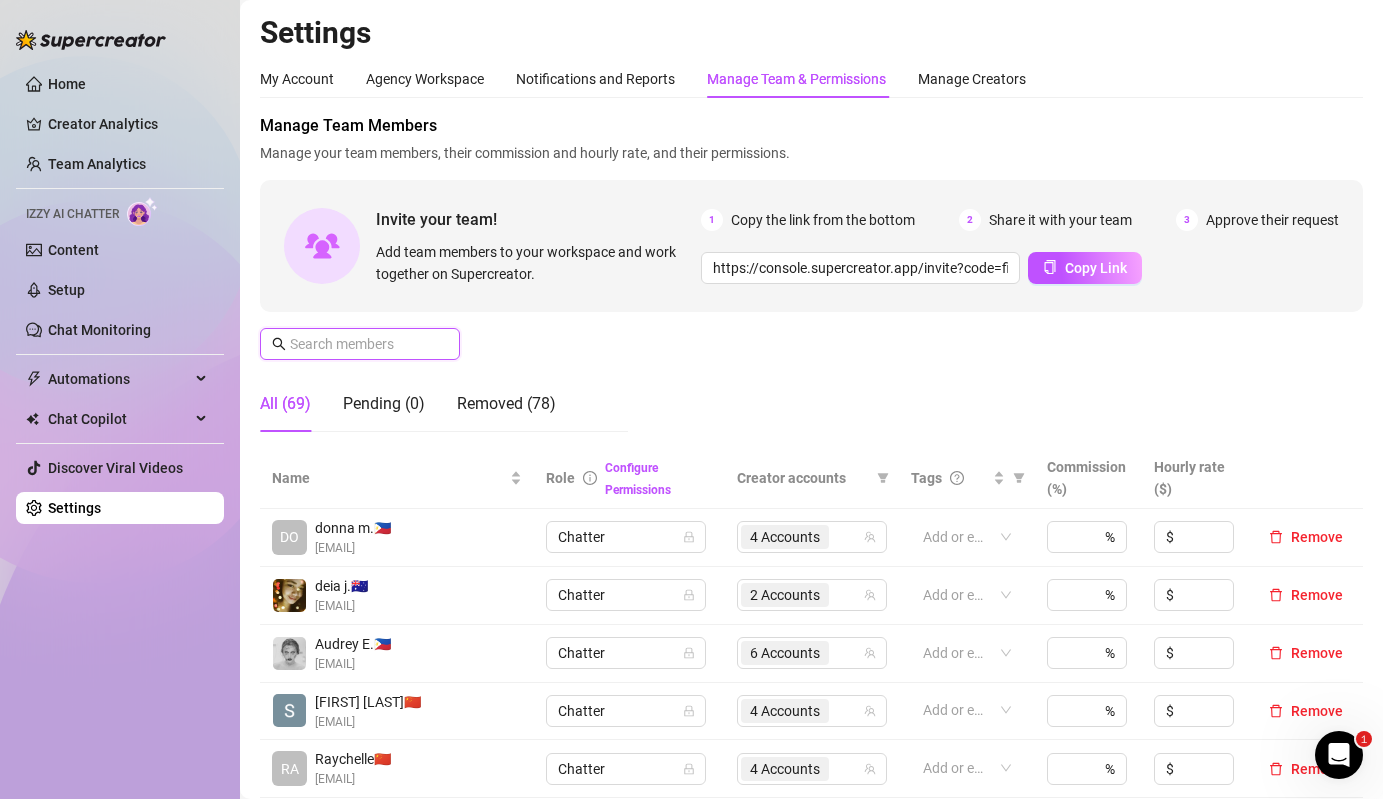 click at bounding box center [361, 344] 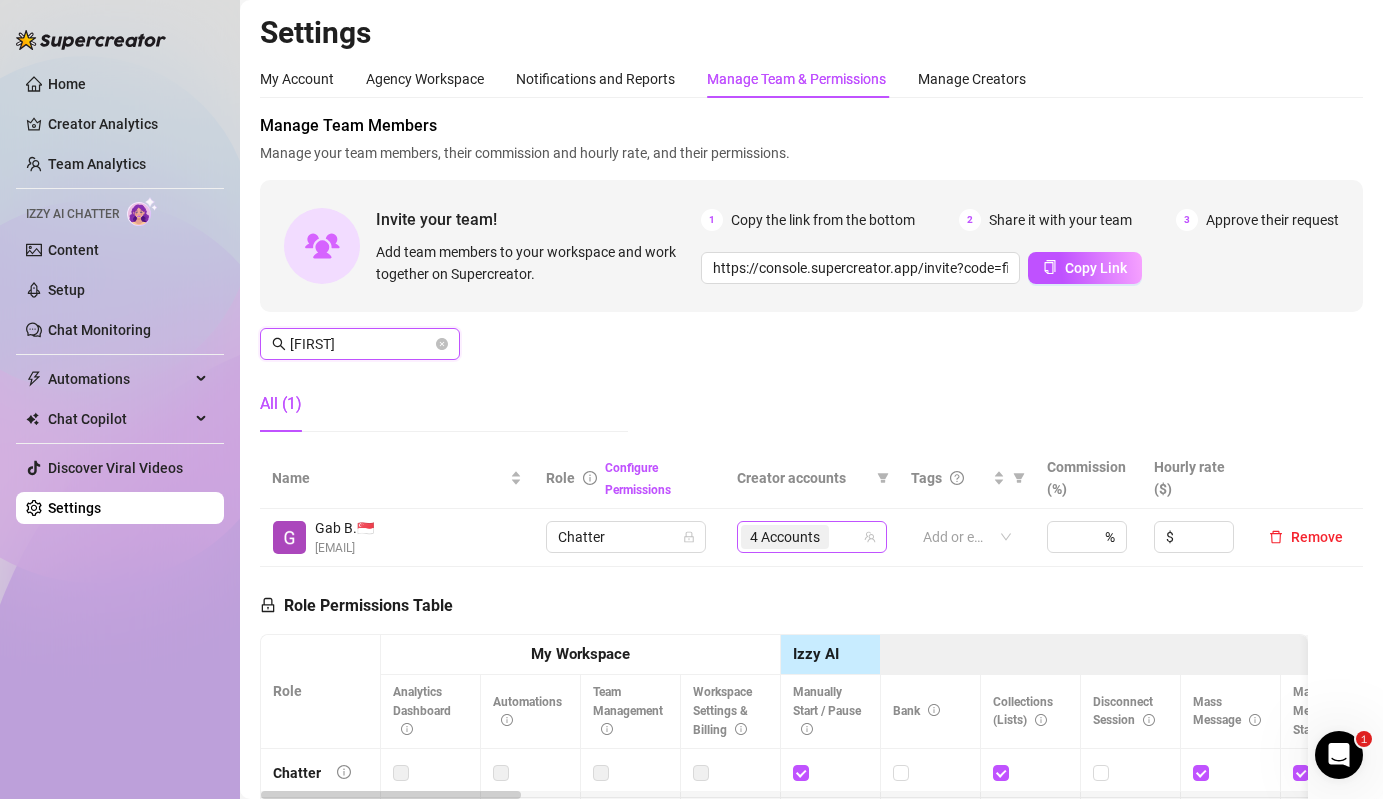 click on "4 Accounts" at bounding box center (801, 537) 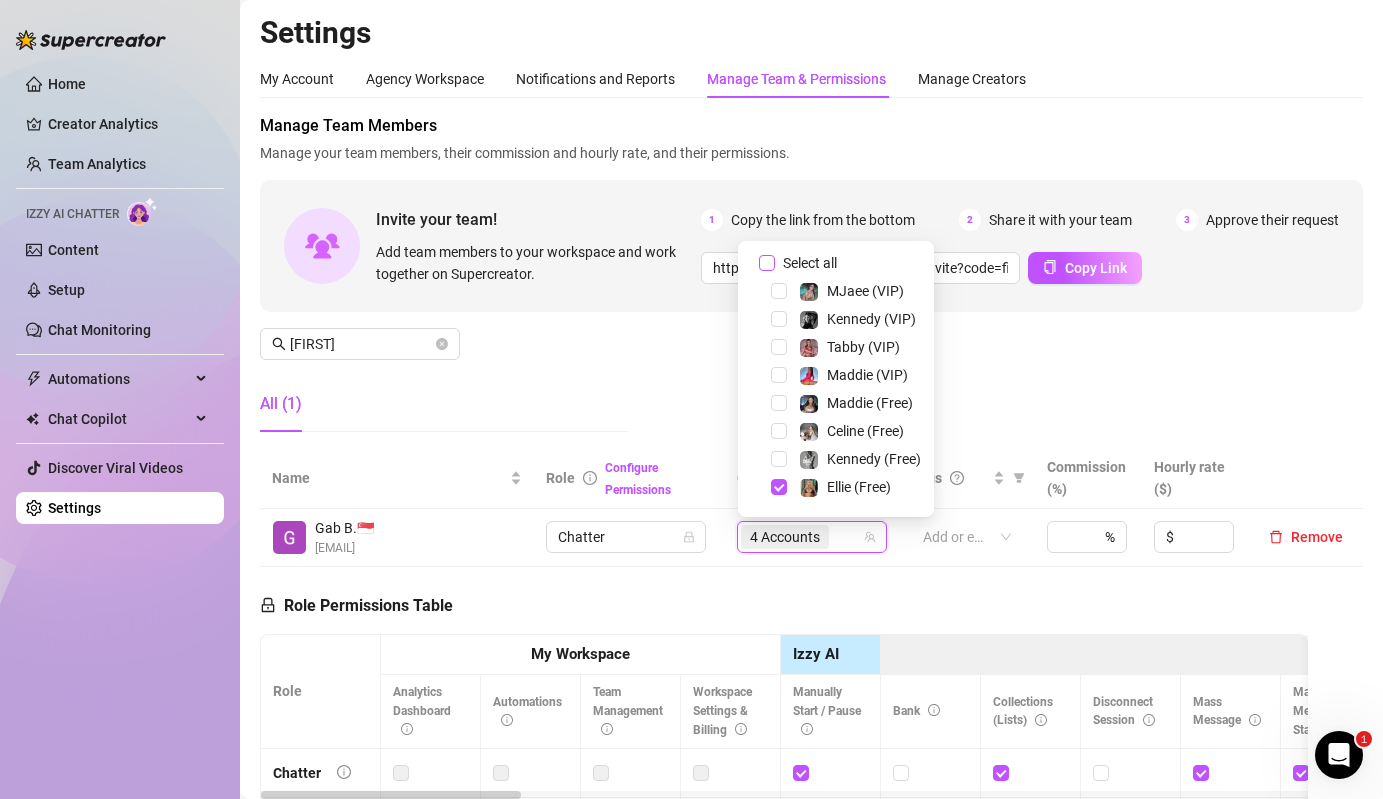 click on "Select all" at bounding box center (810, 263) 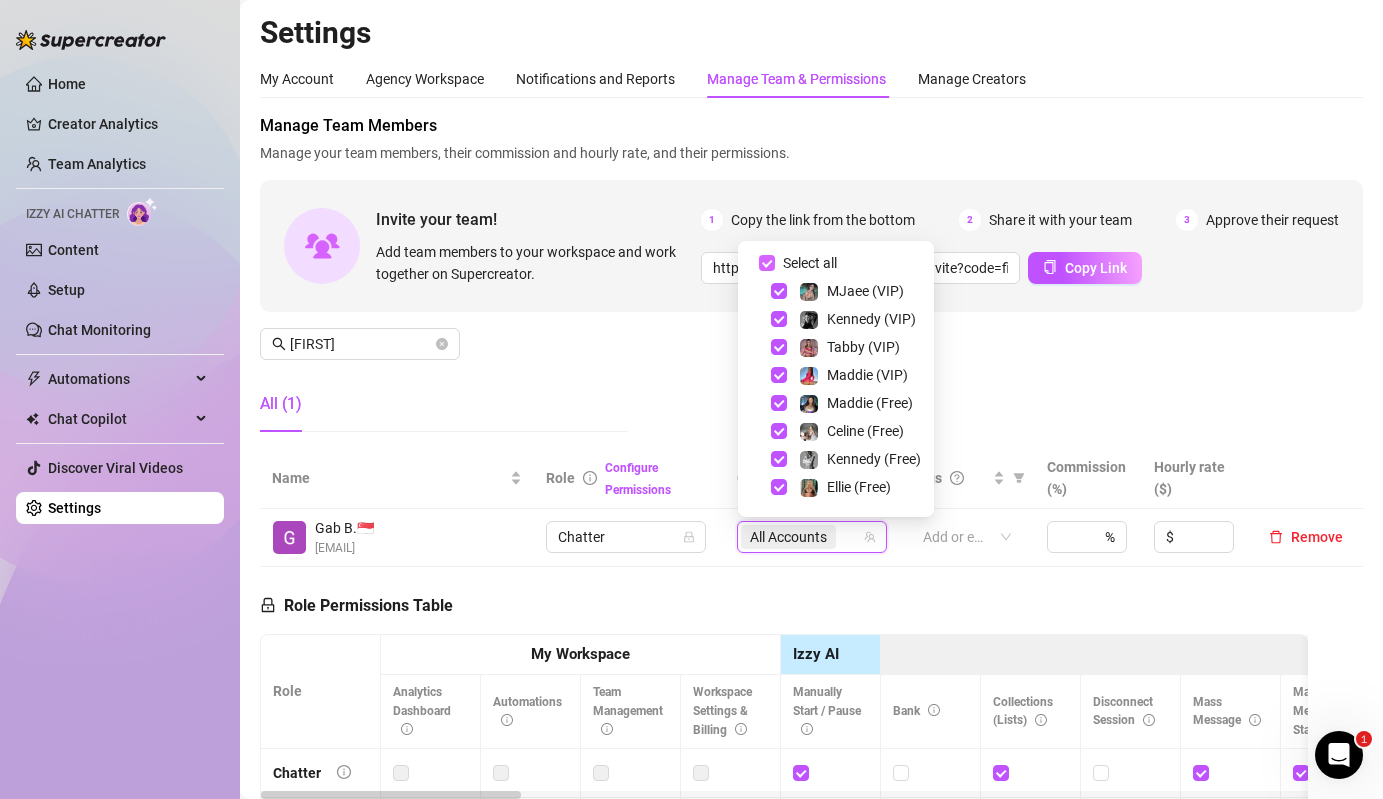 click on "Select all" at bounding box center [810, 263] 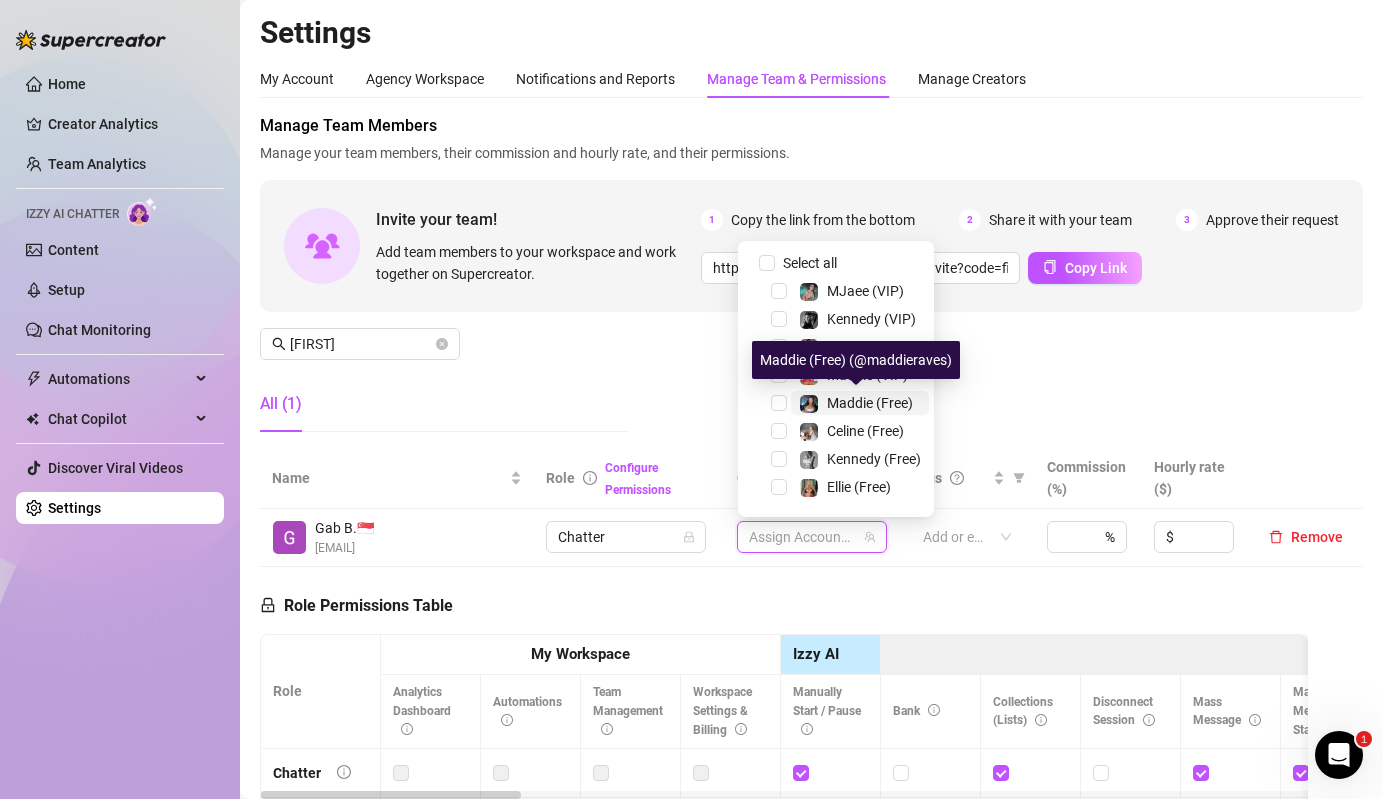 click on "Maddie (Free)" at bounding box center (870, 403) 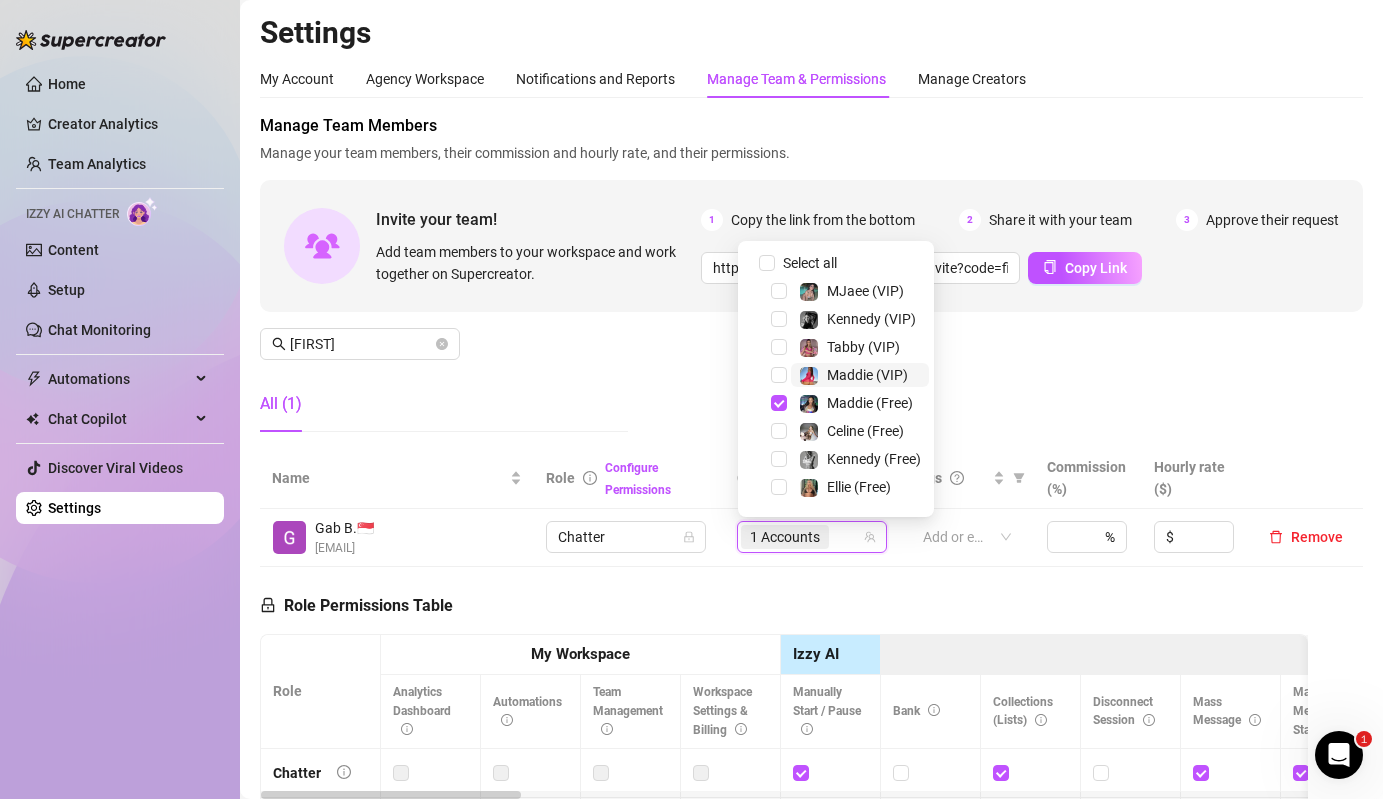 click on "Maddie (VIP)" at bounding box center (867, 375) 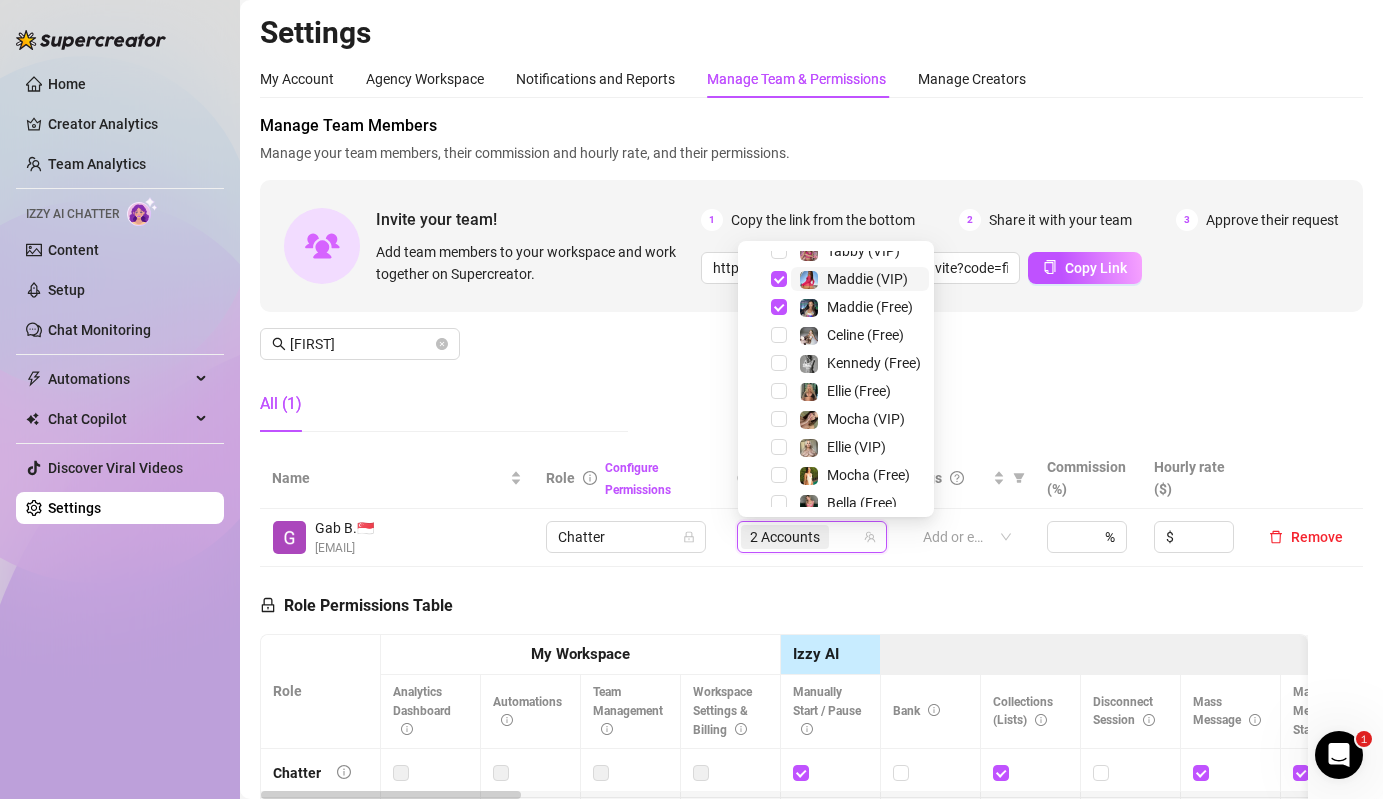 scroll, scrollTop: 109, scrollLeft: 0, axis: vertical 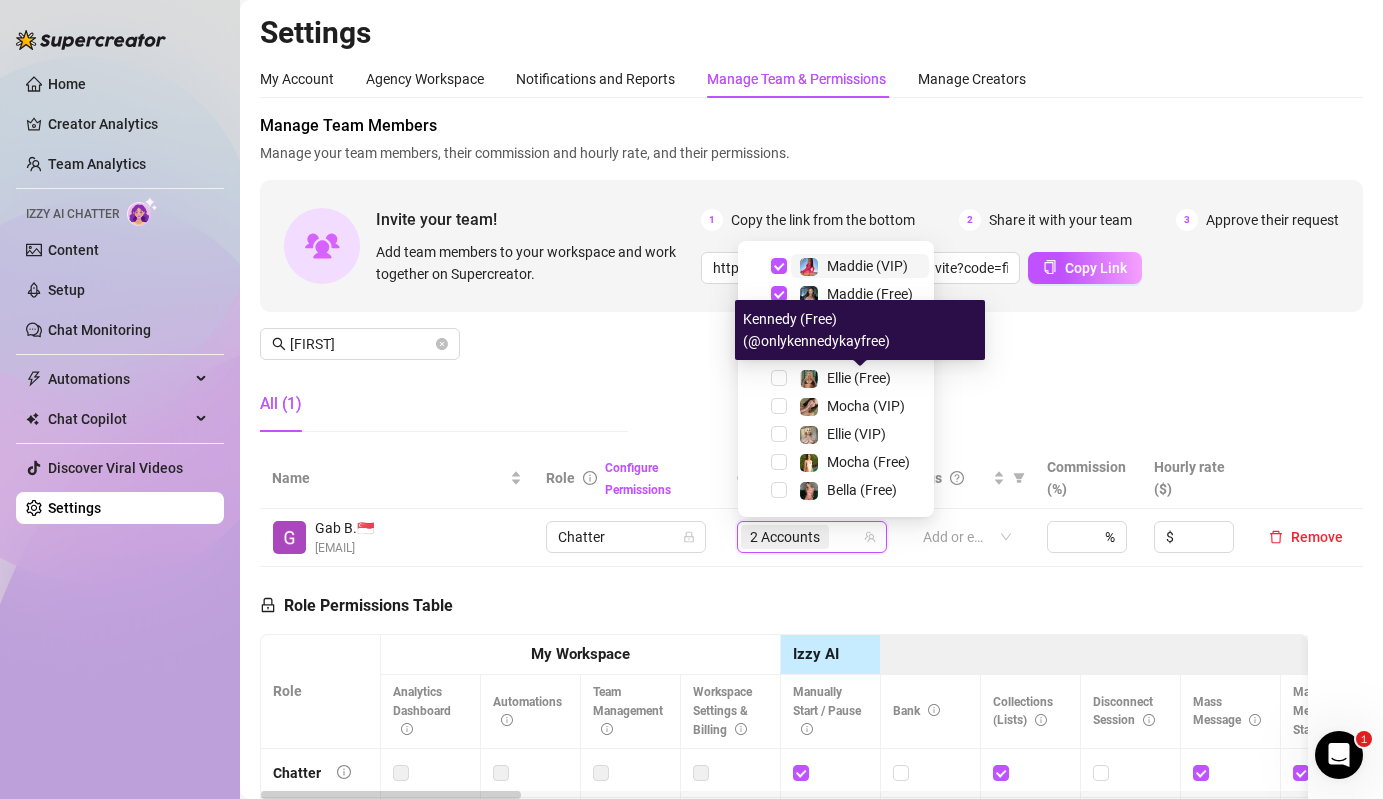 click on "Ellie (Free)" at bounding box center [859, 378] 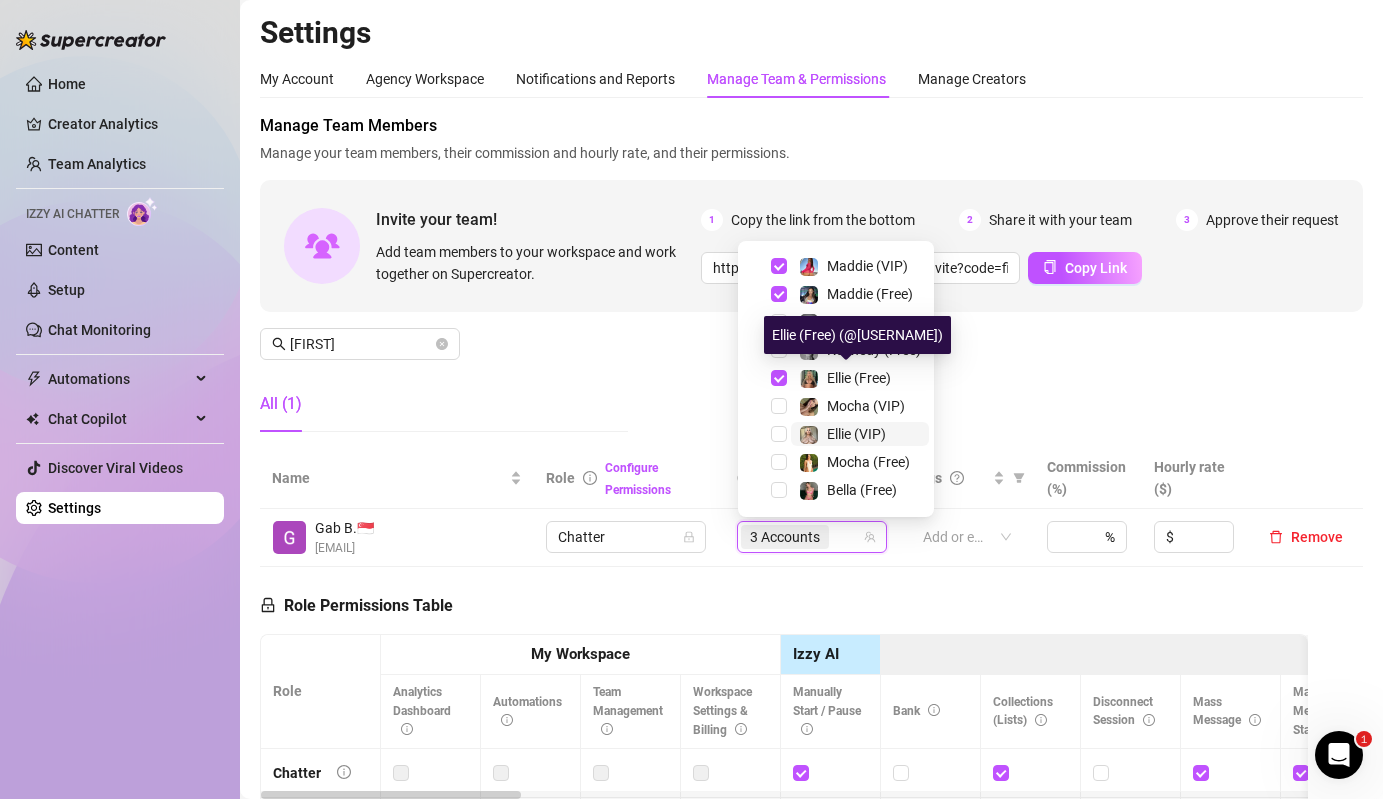 click on "Ellie (VIP)" at bounding box center (856, 434) 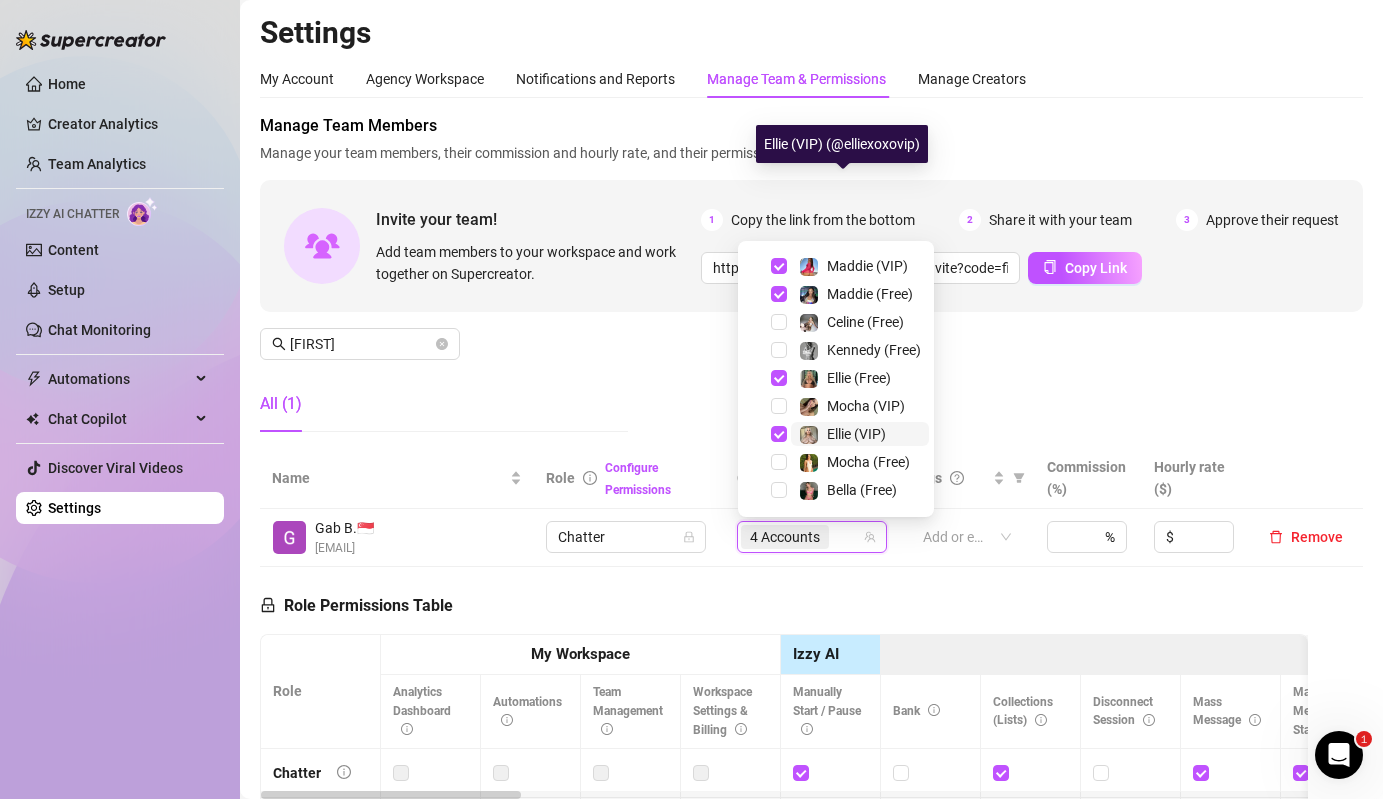 scroll, scrollTop: 360, scrollLeft: 0, axis: vertical 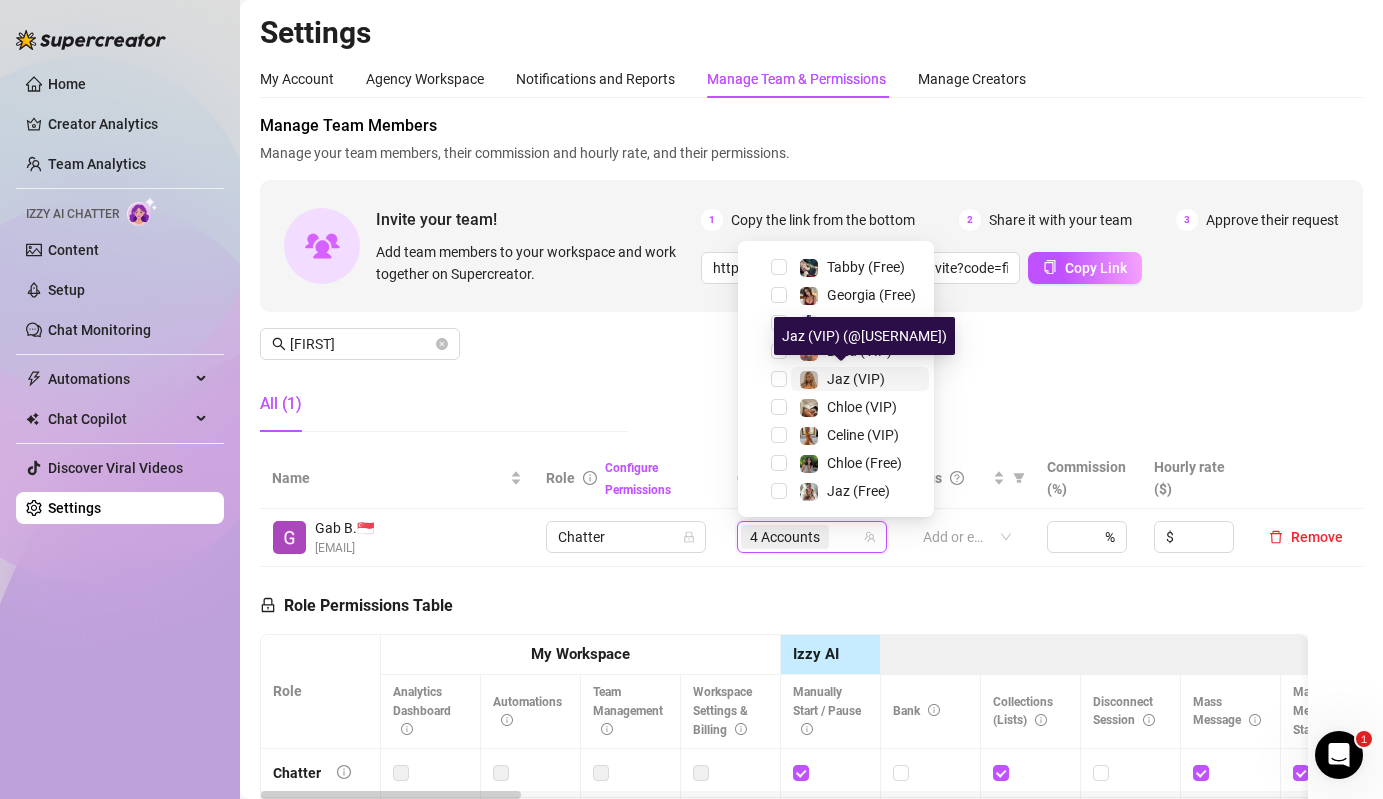 click at bounding box center [809, 380] 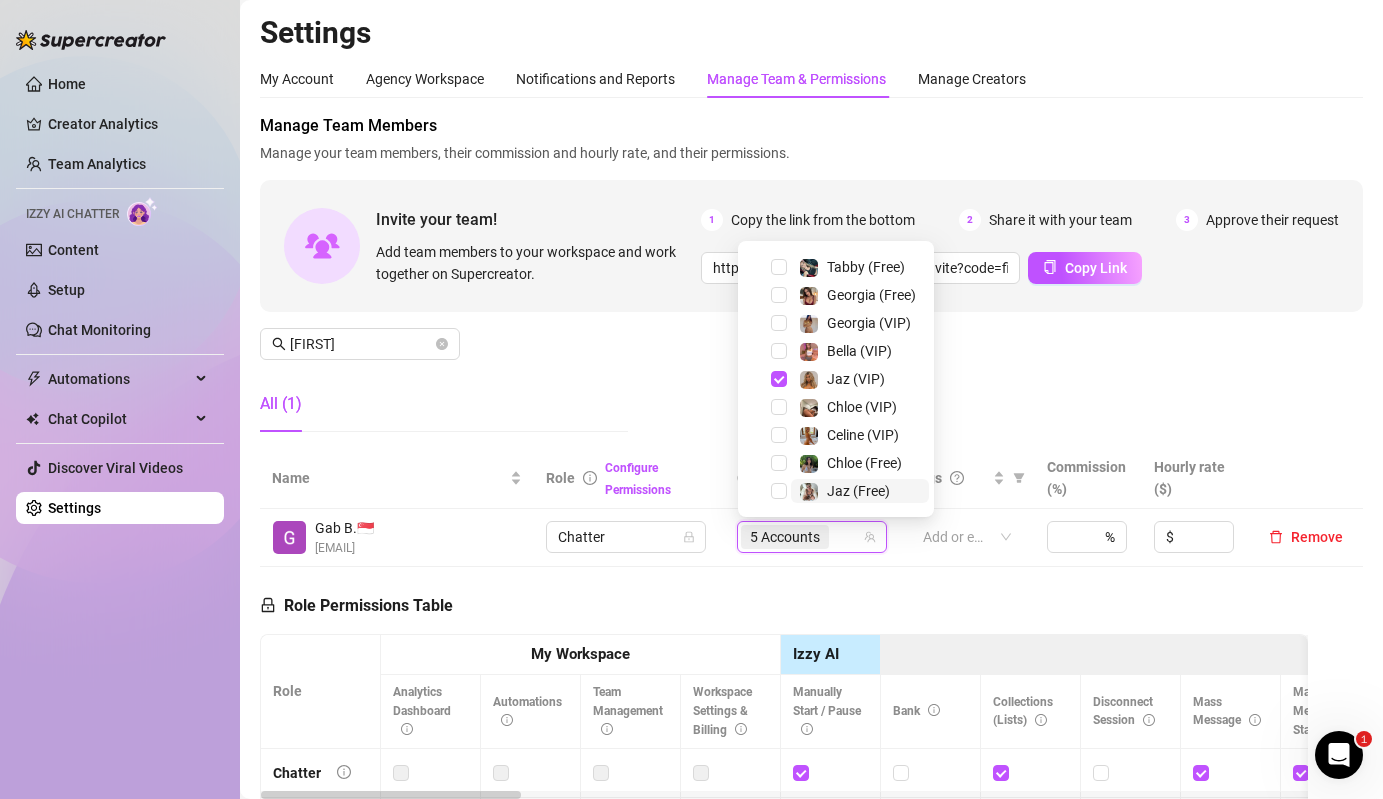 click on "Jaz (Free)" at bounding box center [858, 491] 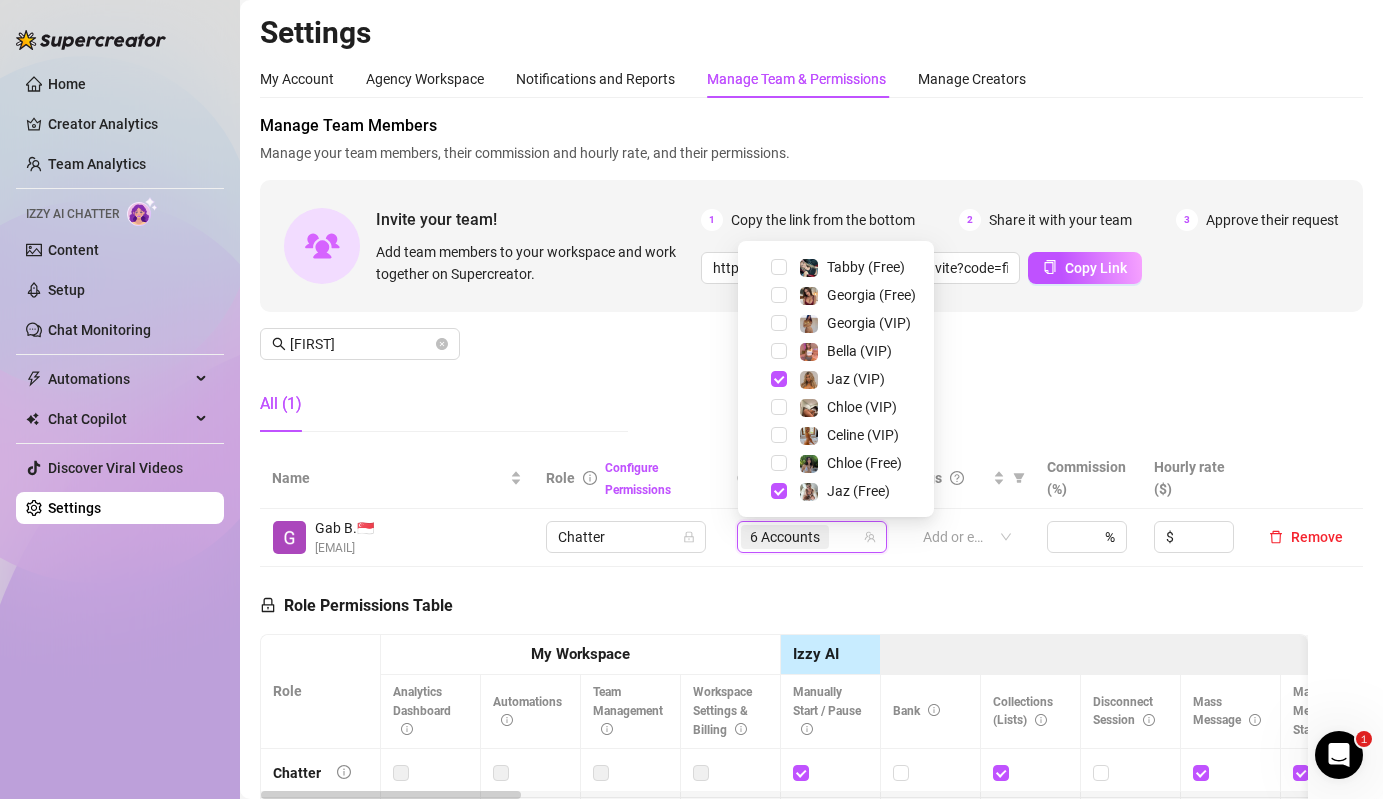 click on "Invite your team! Add team members to your workspace and work together on Supercreator. 1 Copy the link from the bottom 2 Share it with your team 3 Approve their request https://console.supercreator.app/invite?code=fibzx3jJrgPbWdJEkEN3sg7x35T2&workspace=222%20Mgmt%20 Copy Link" at bounding box center (811, 246) 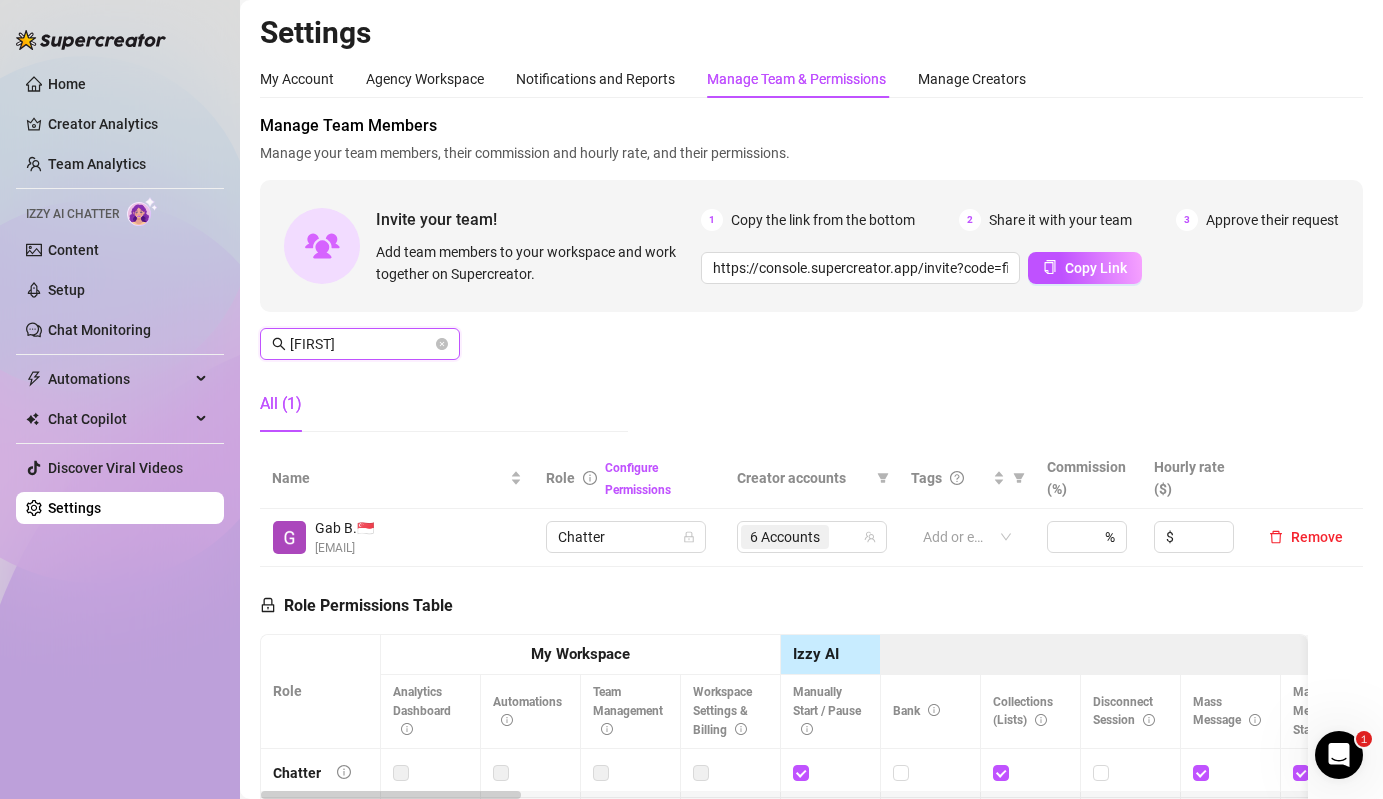 click on "[FIRST]" at bounding box center [361, 344] 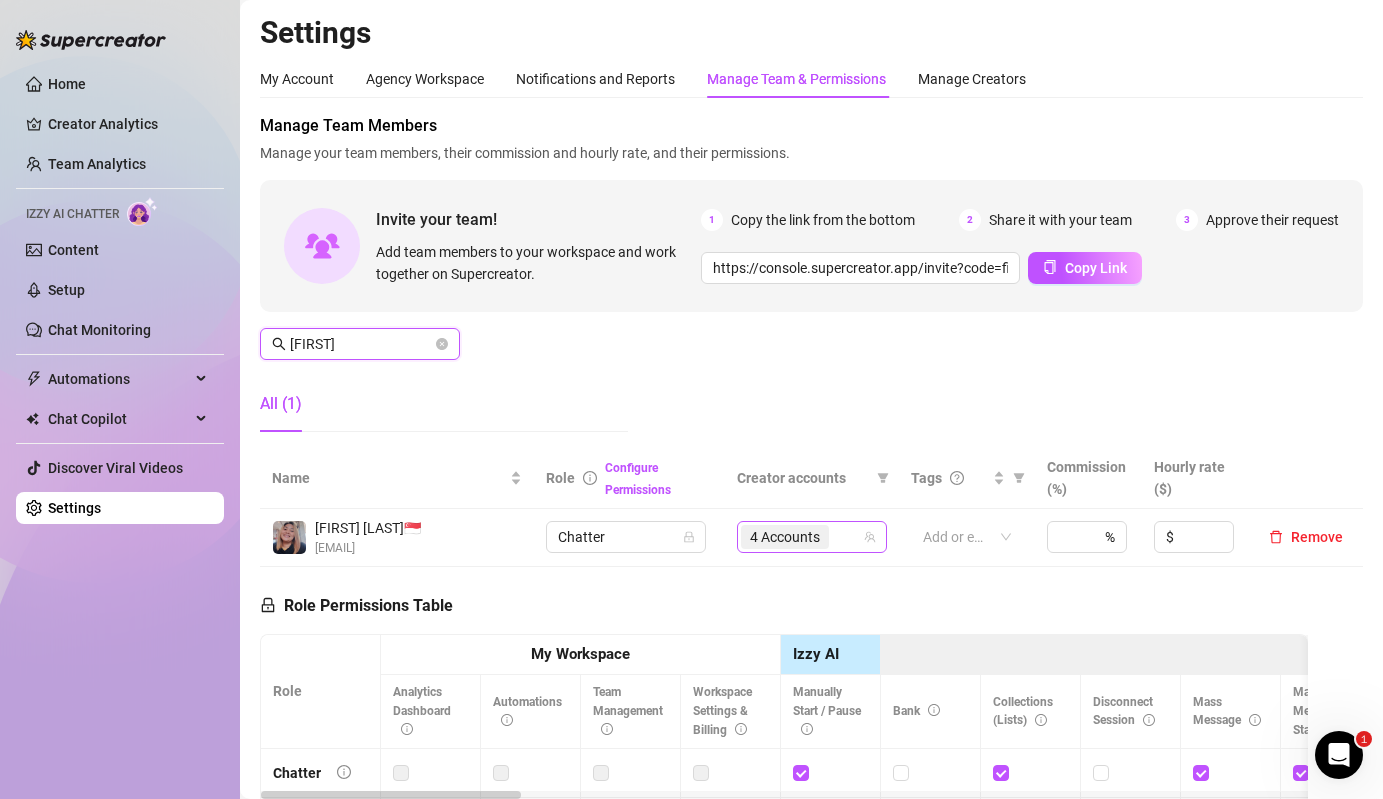 click on "4 Accounts" at bounding box center (785, 537) 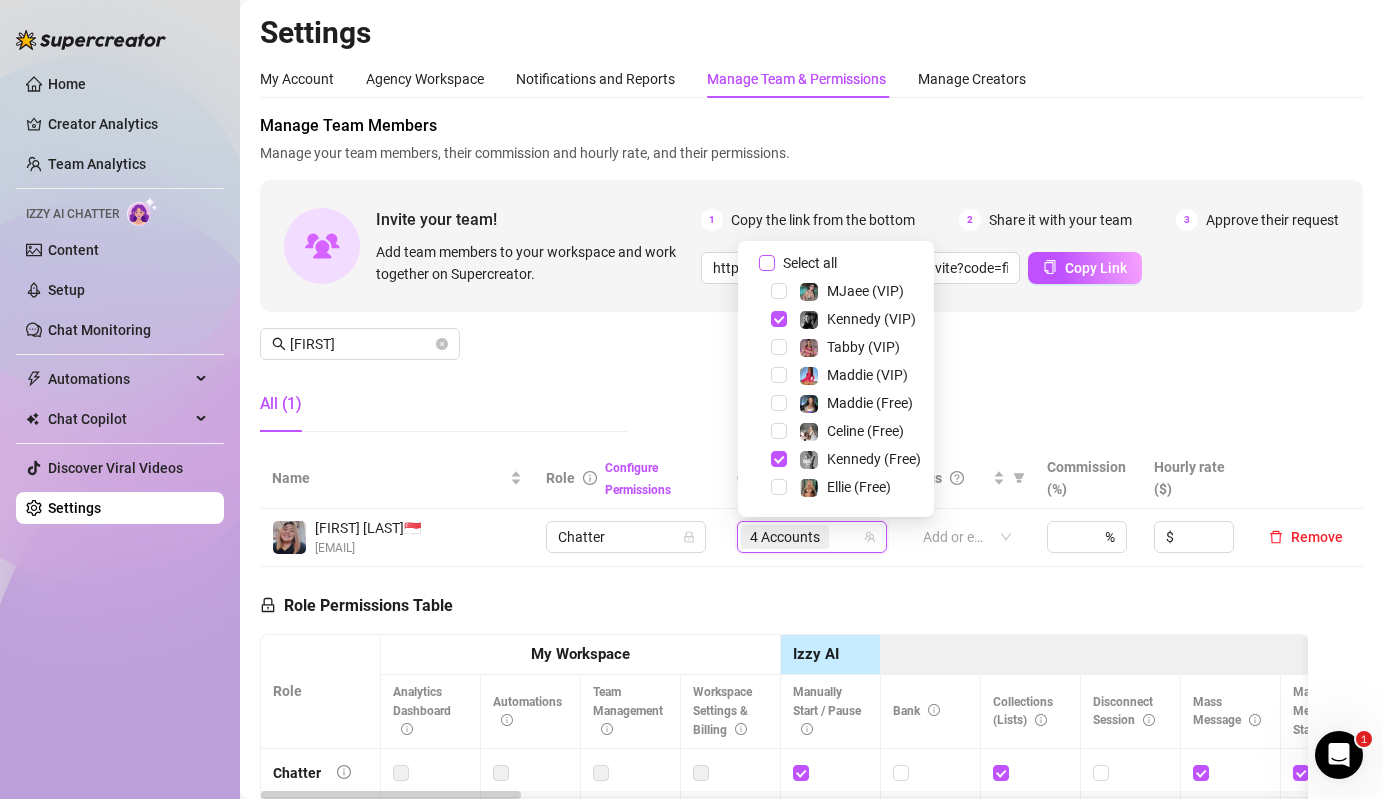 click on "Select all" at bounding box center [810, 263] 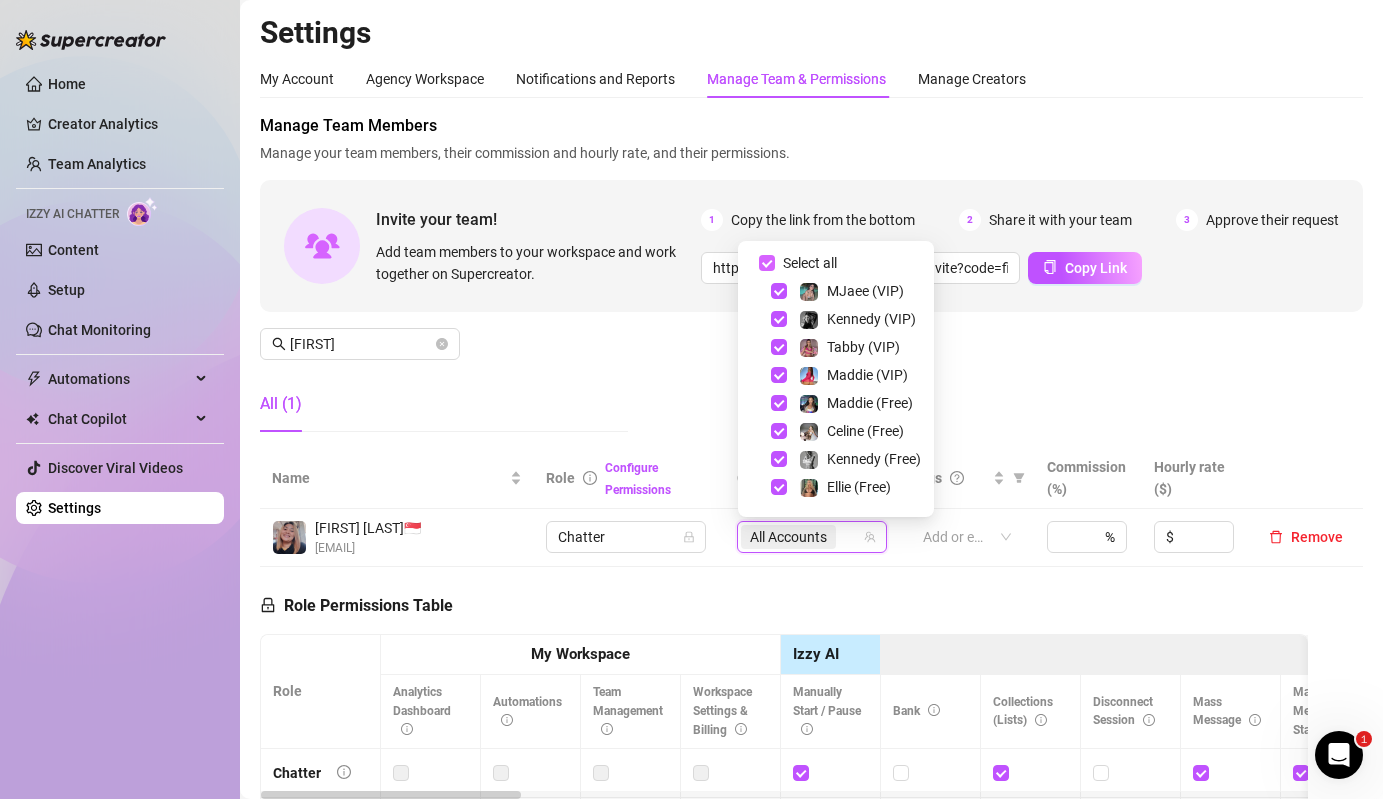 click on "Select all" at bounding box center (810, 263) 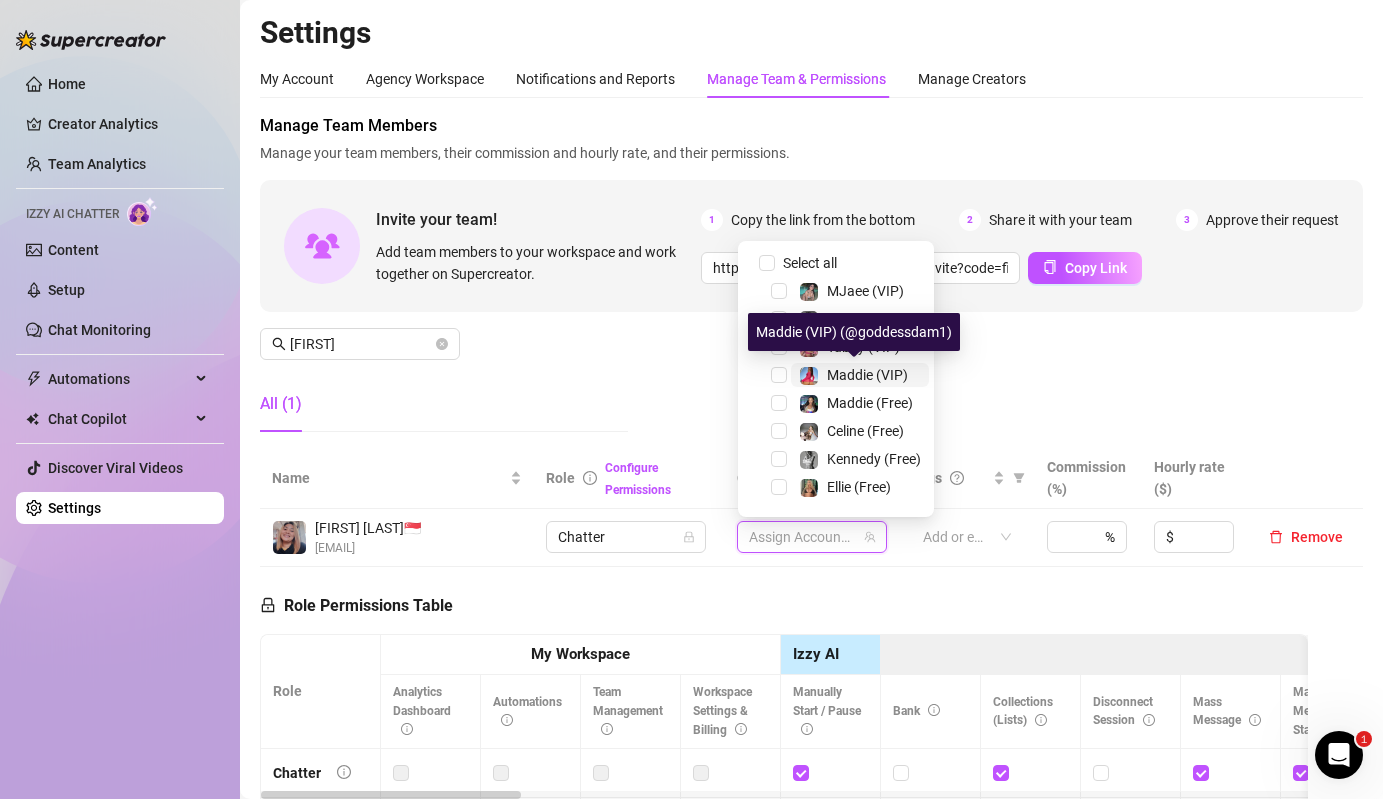 click on "Maddie (VIP)" at bounding box center [867, 375] 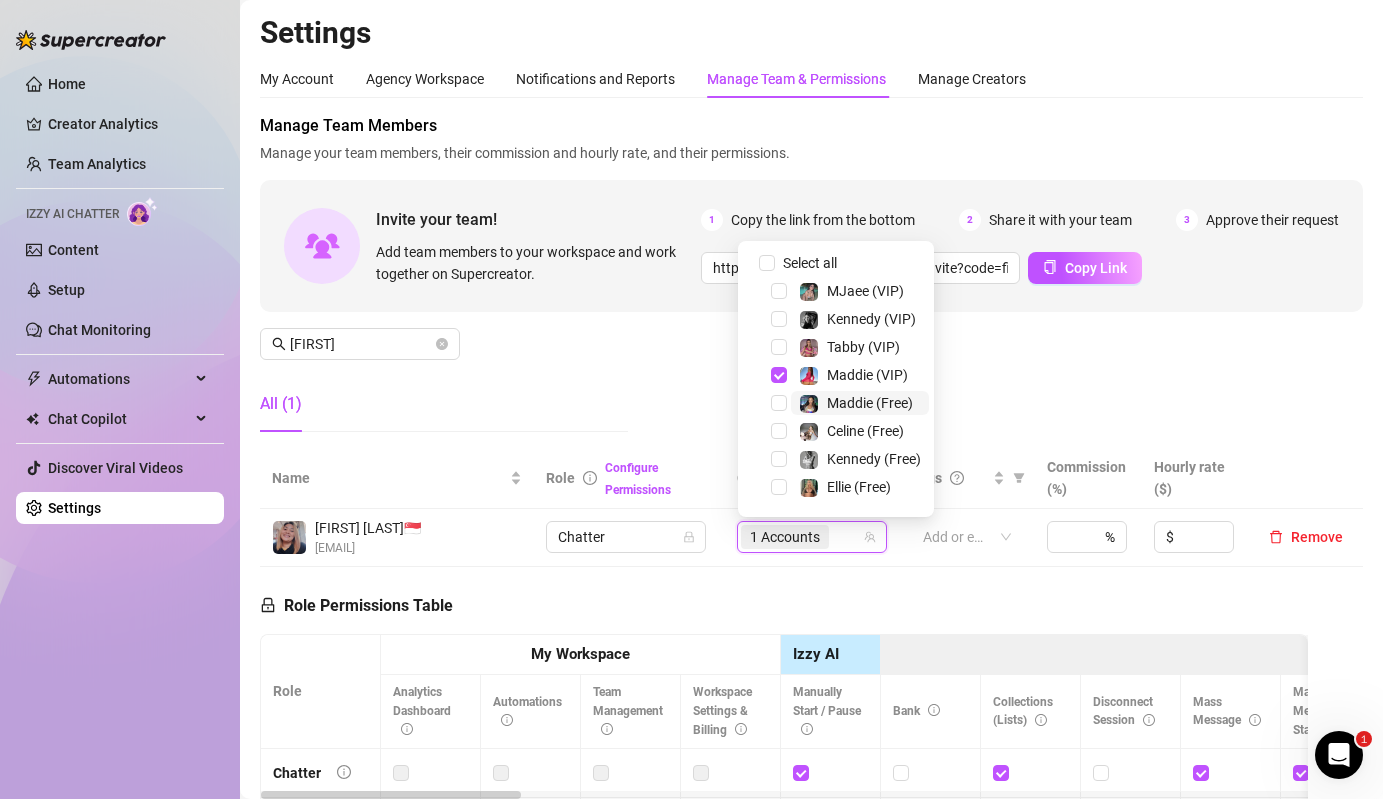 click on "Maddie (Free)" at bounding box center [870, 403] 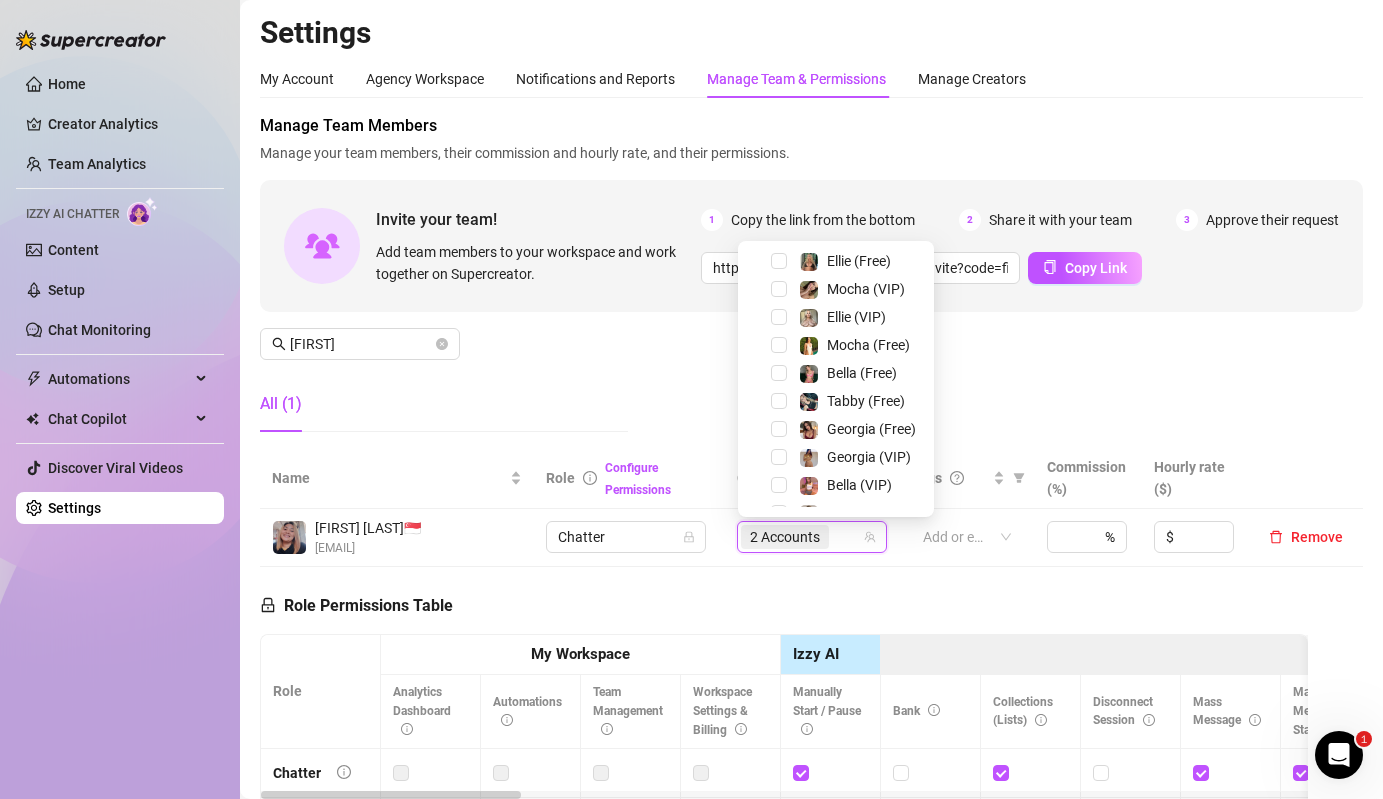 scroll, scrollTop: 265, scrollLeft: 0, axis: vertical 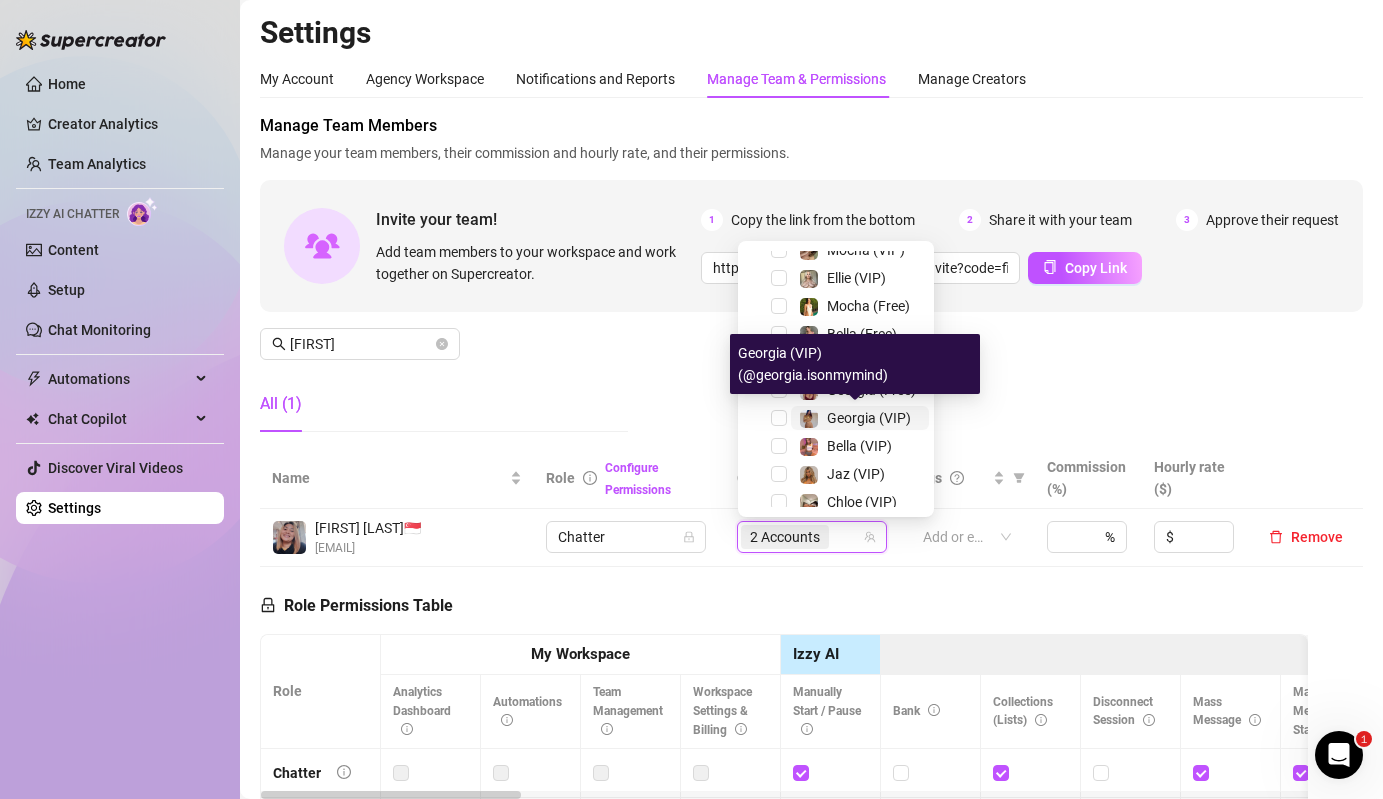 click on "Georgia (VIP)" at bounding box center (869, 418) 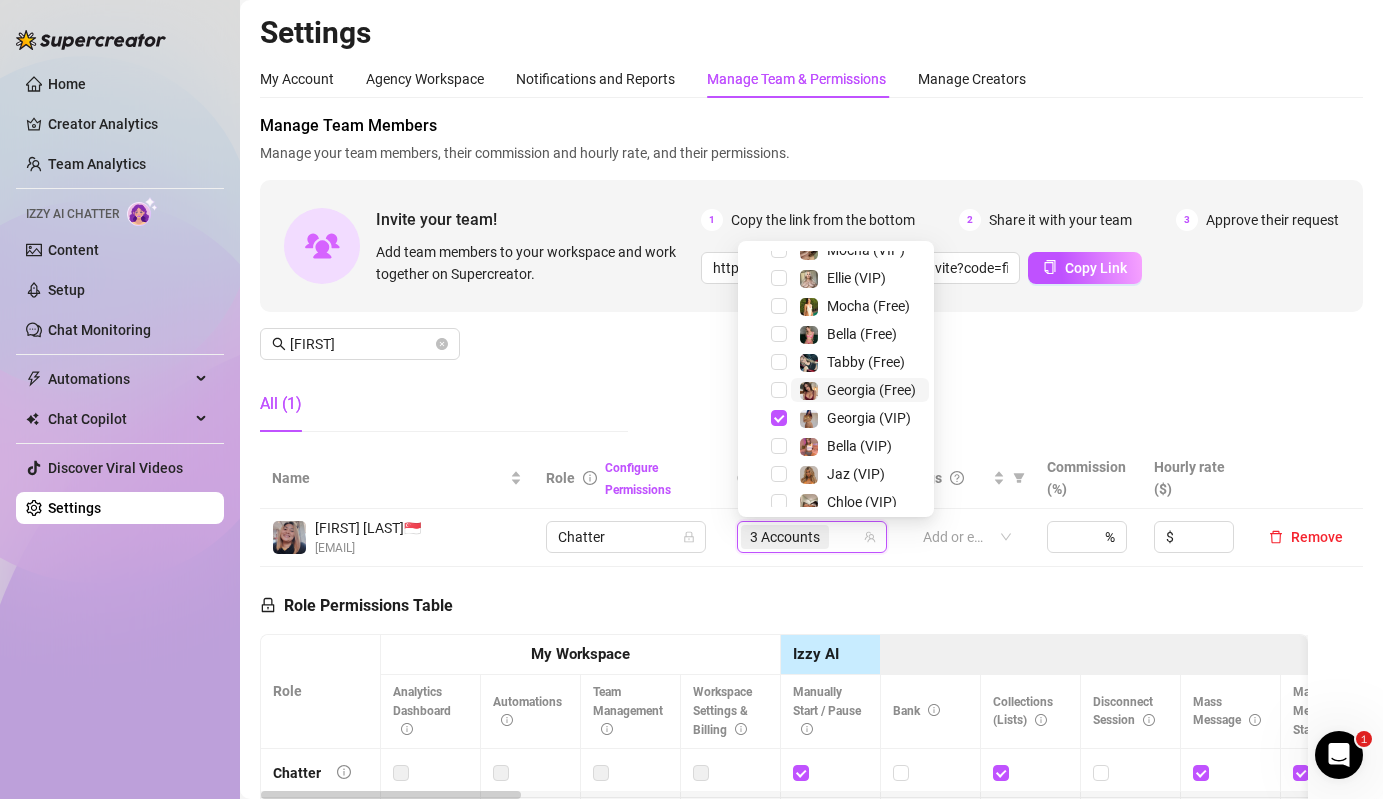 click on "Georgia (Free)" at bounding box center [871, 390] 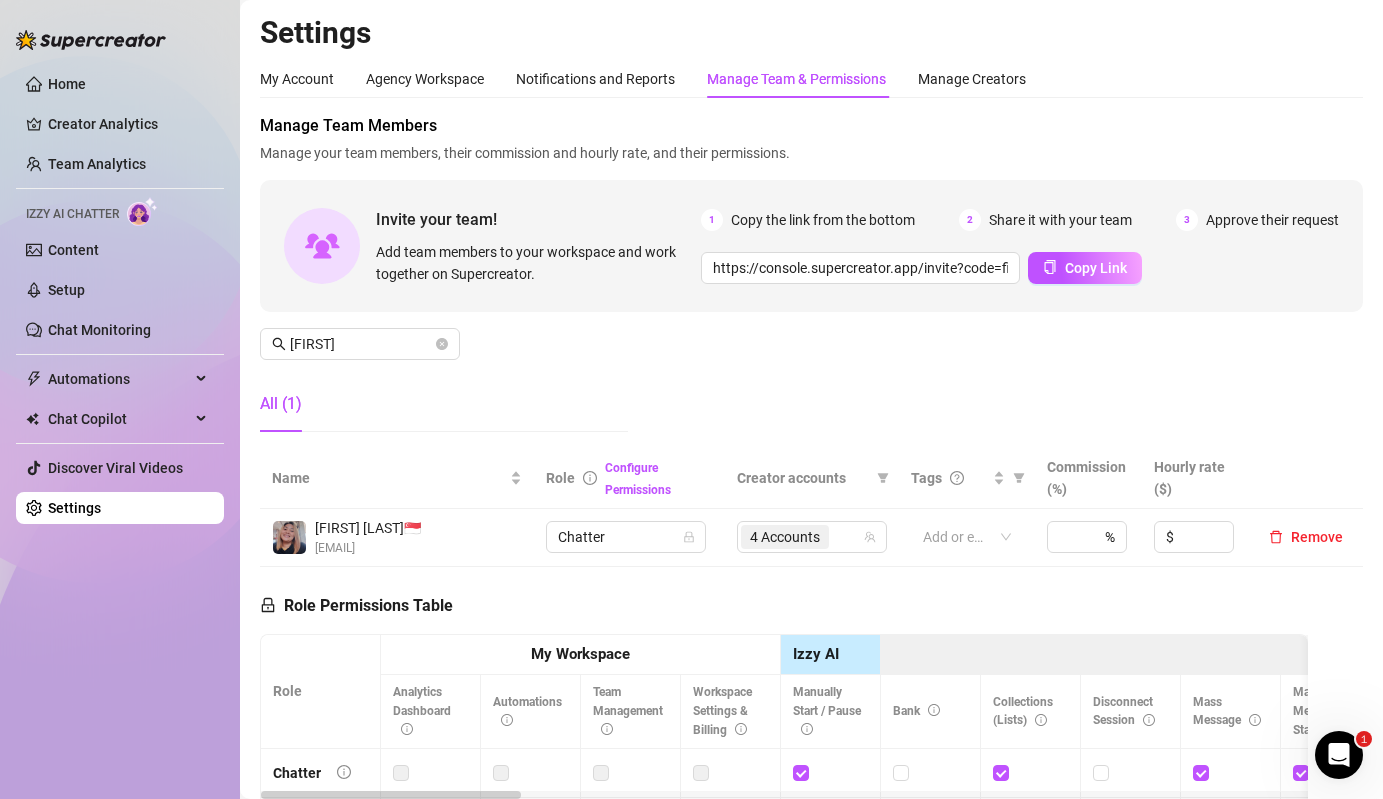 click on "Home Creator Analytics   Team Analytics Izzy AI Chatter Content Setup Chat Monitoring Automations Chat Copilot Discover Viral Videos Settings Izzy AI Chatter" at bounding box center (120, 399) 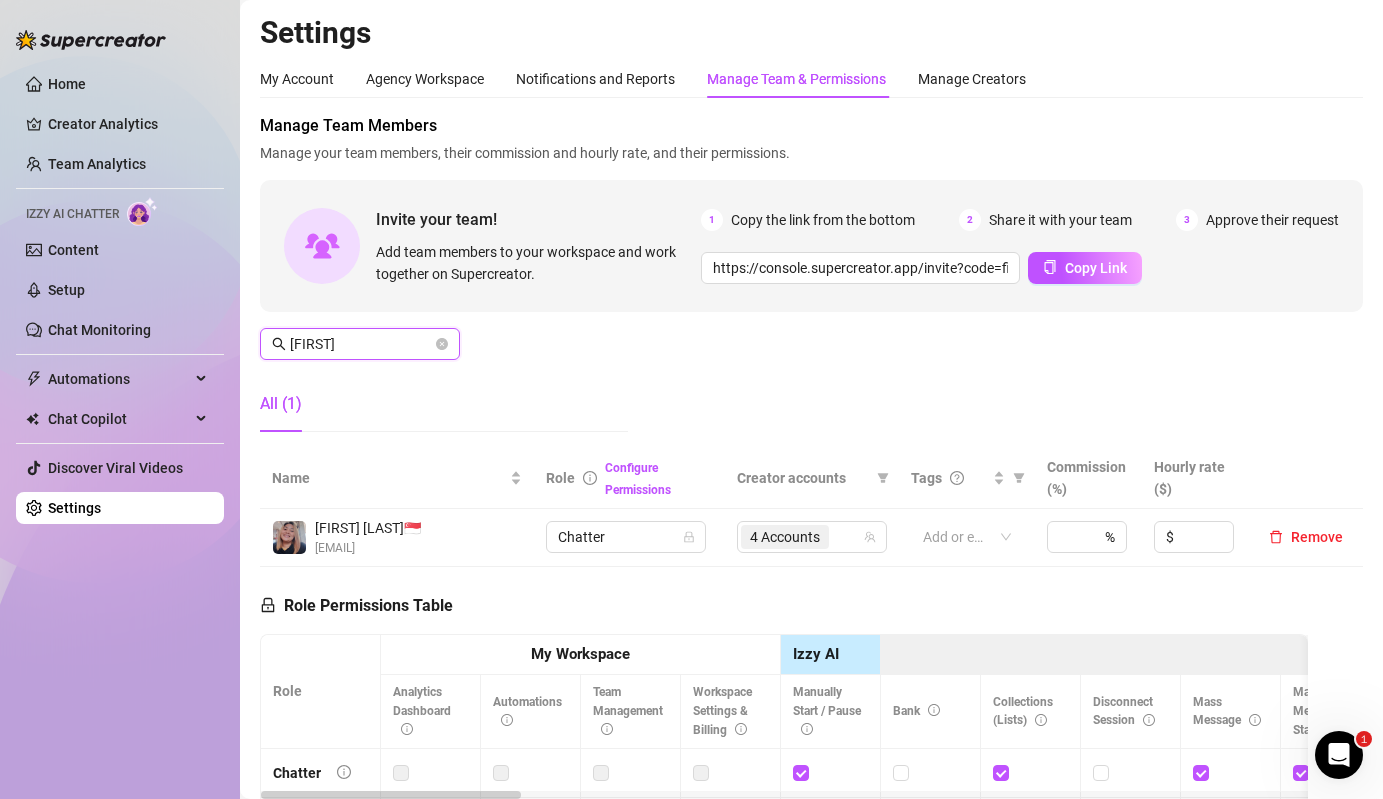 click on "[FIRST]" at bounding box center (361, 344) 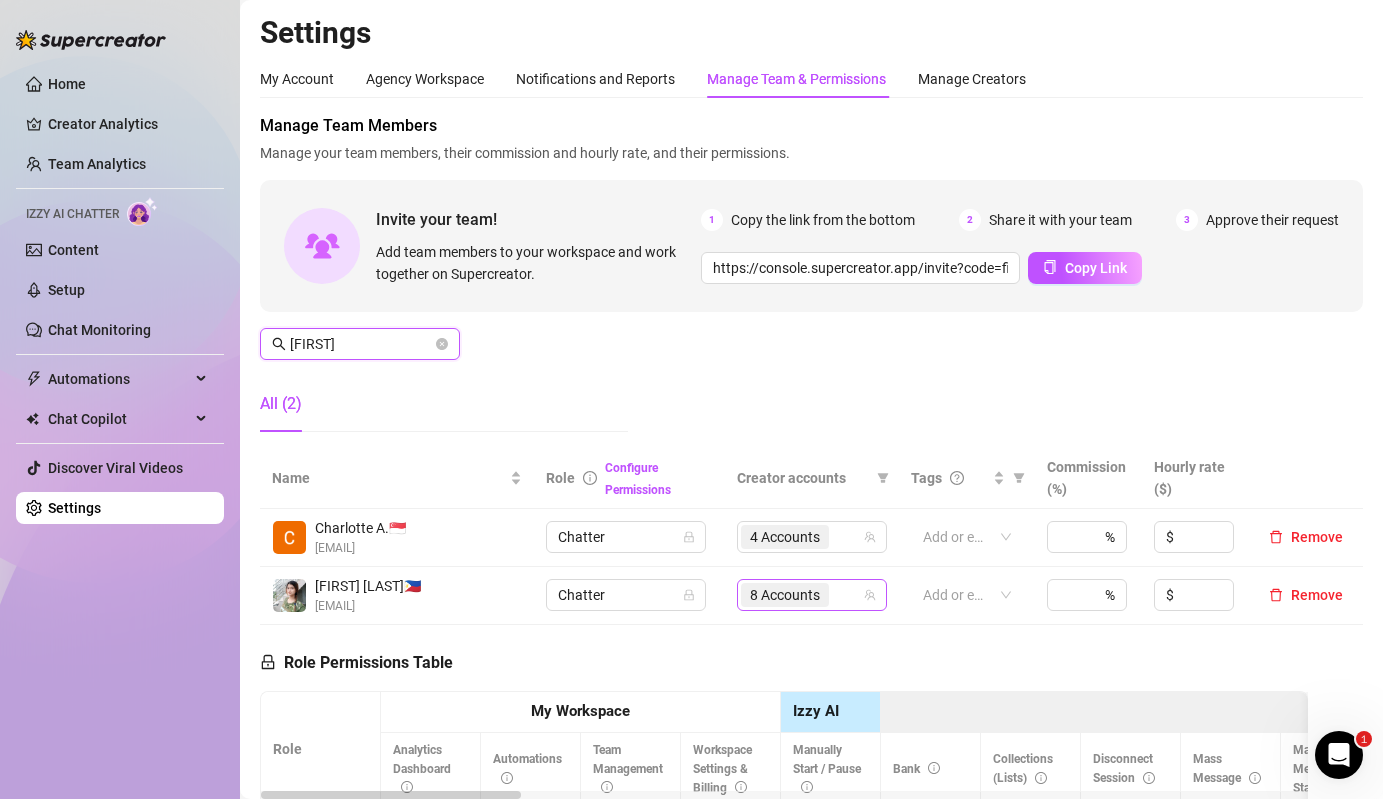 click on "8 Accounts" at bounding box center (785, 595) 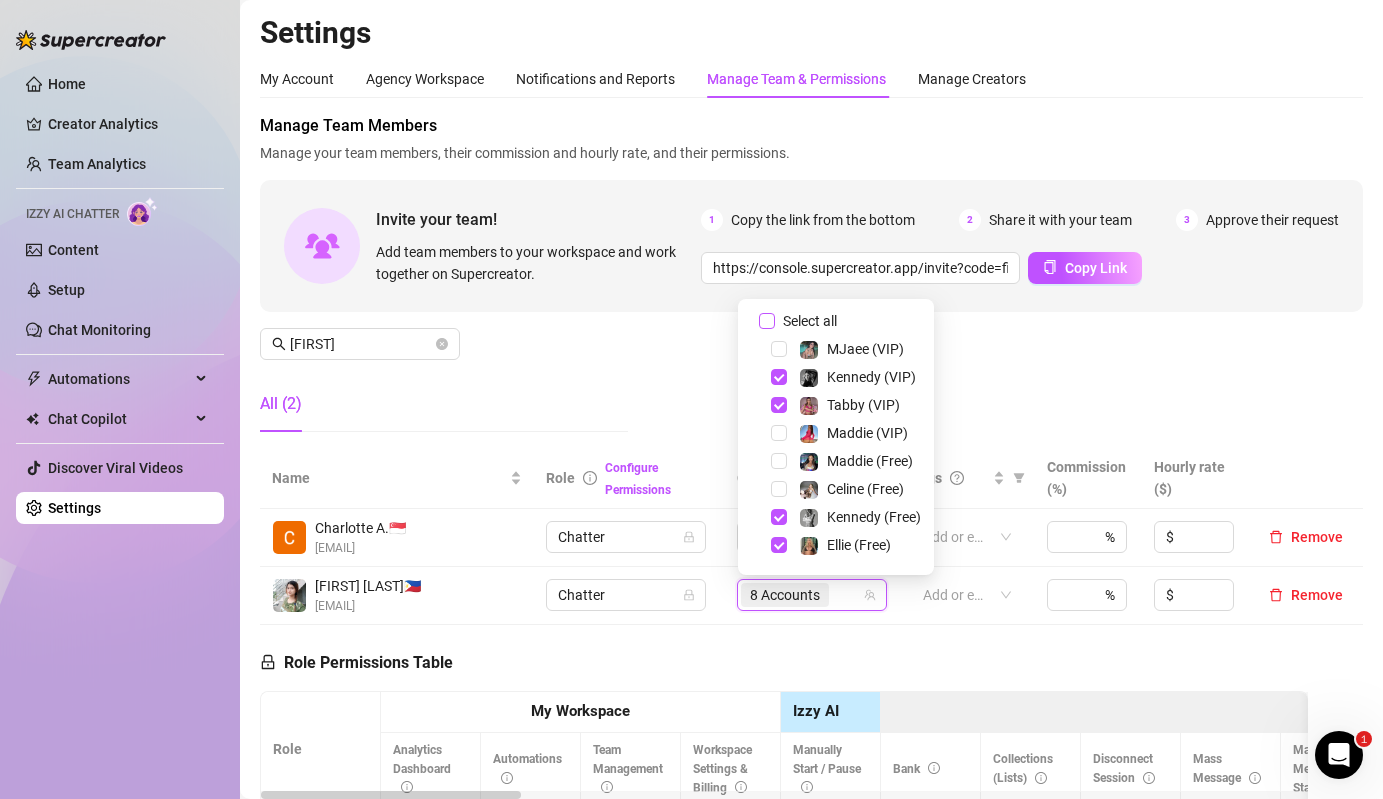 click on "Select all" at bounding box center (810, 321) 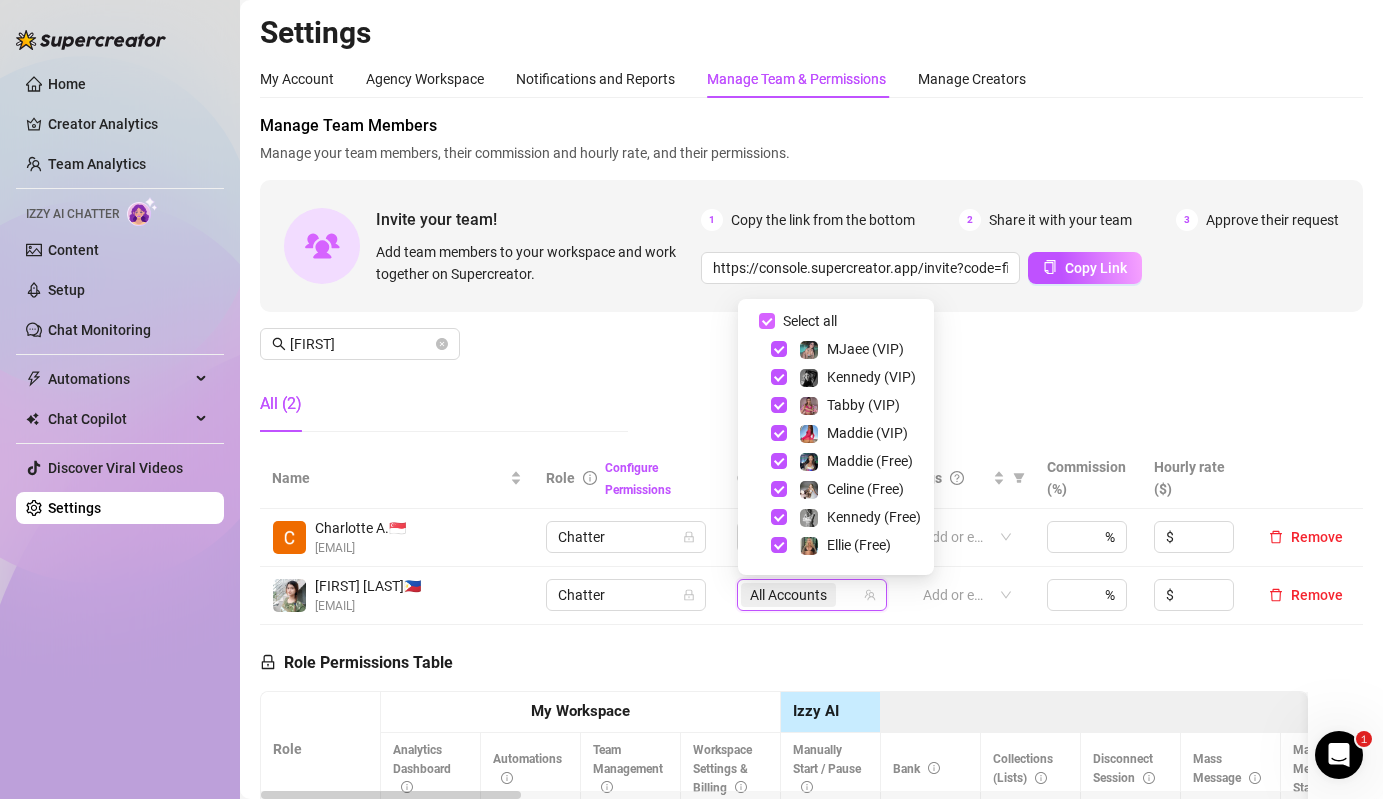 click on "Select all" at bounding box center [810, 321] 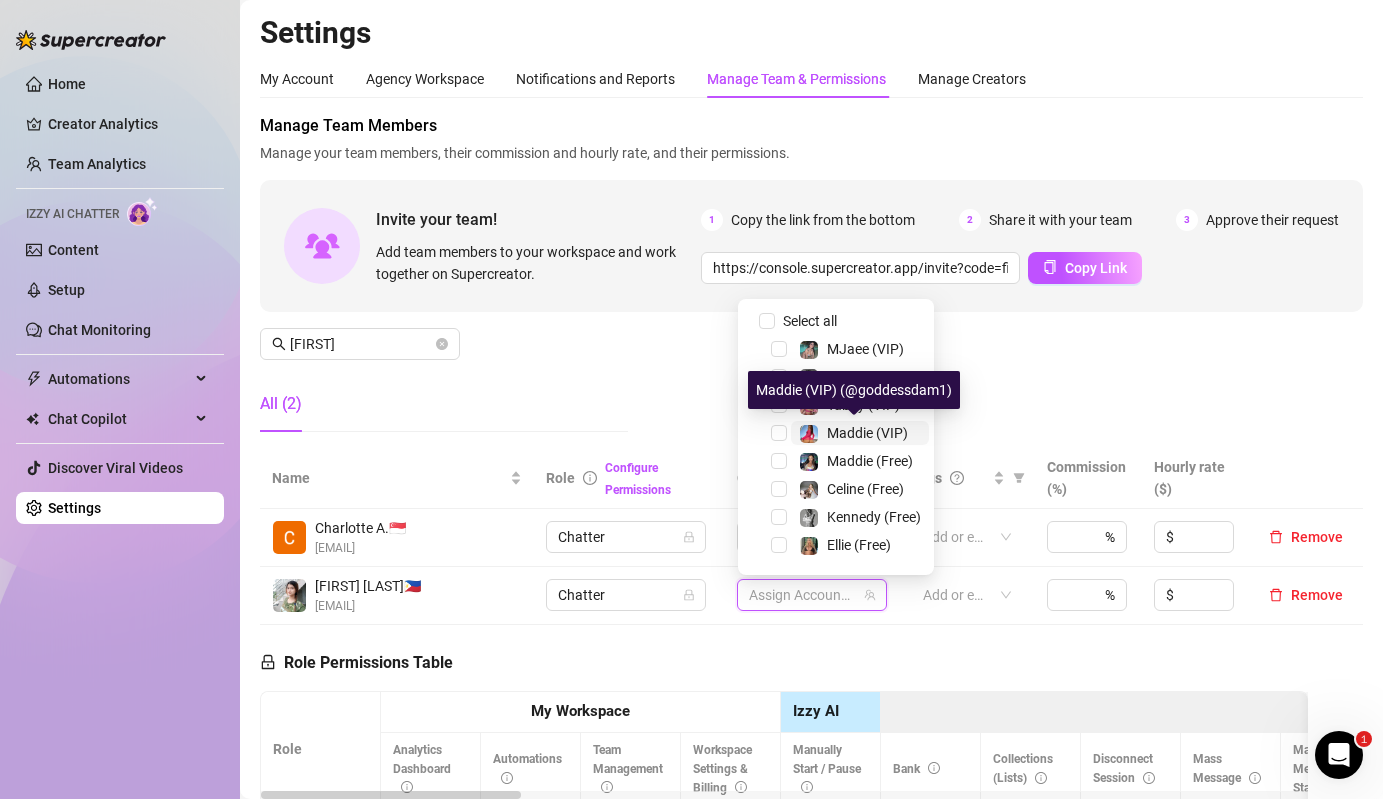 click on "Maddie (VIP)" at bounding box center [867, 433] 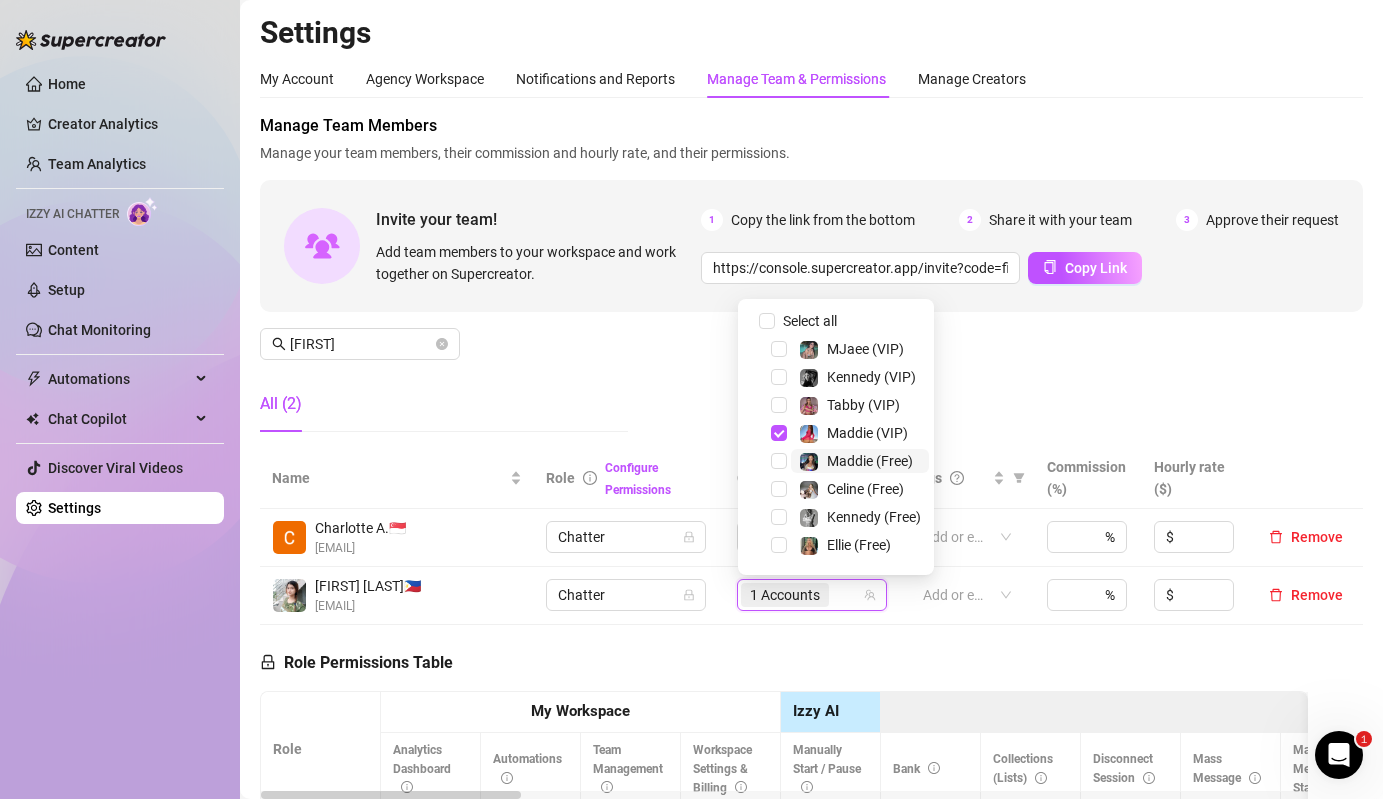 click on "Maddie (Free)" at bounding box center [870, 461] 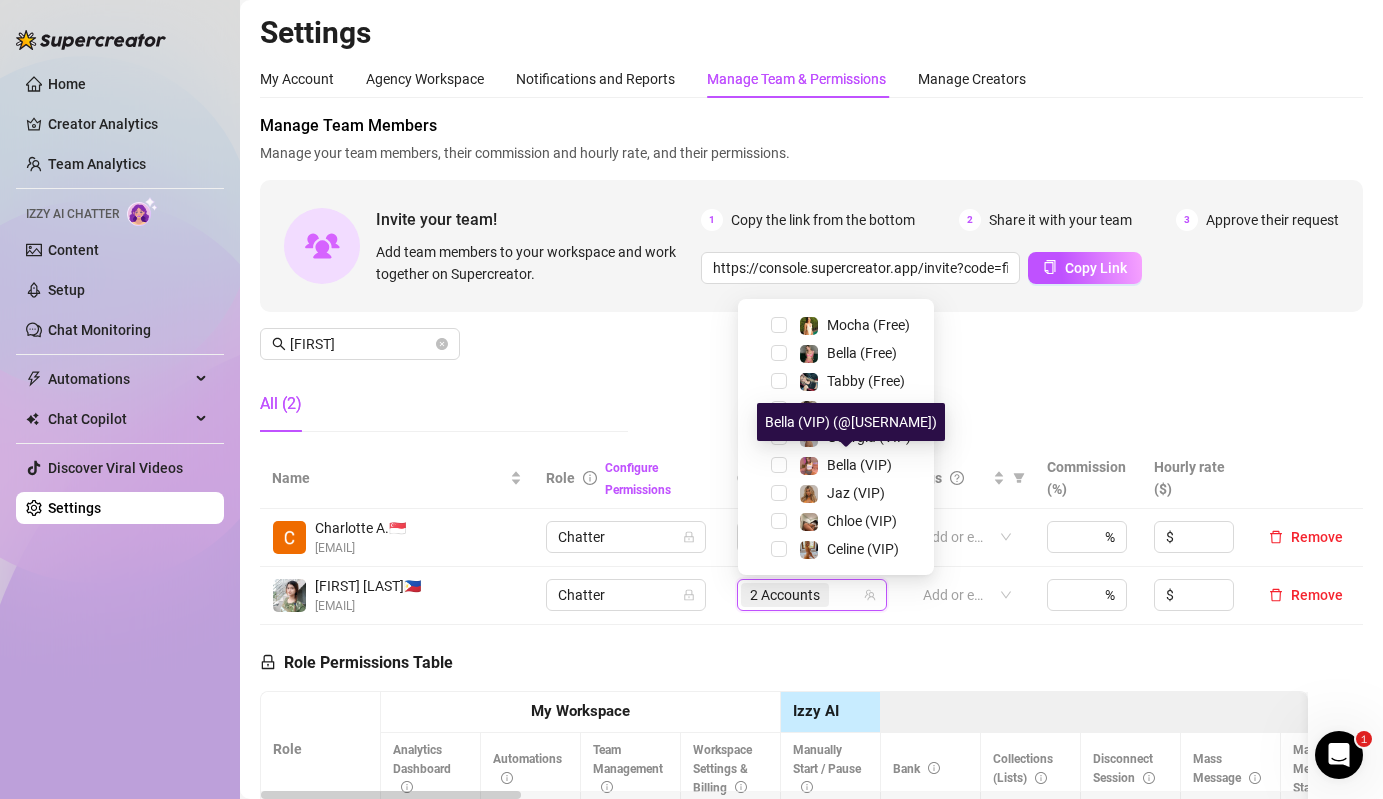 scroll, scrollTop: 309, scrollLeft: 0, axis: vertical 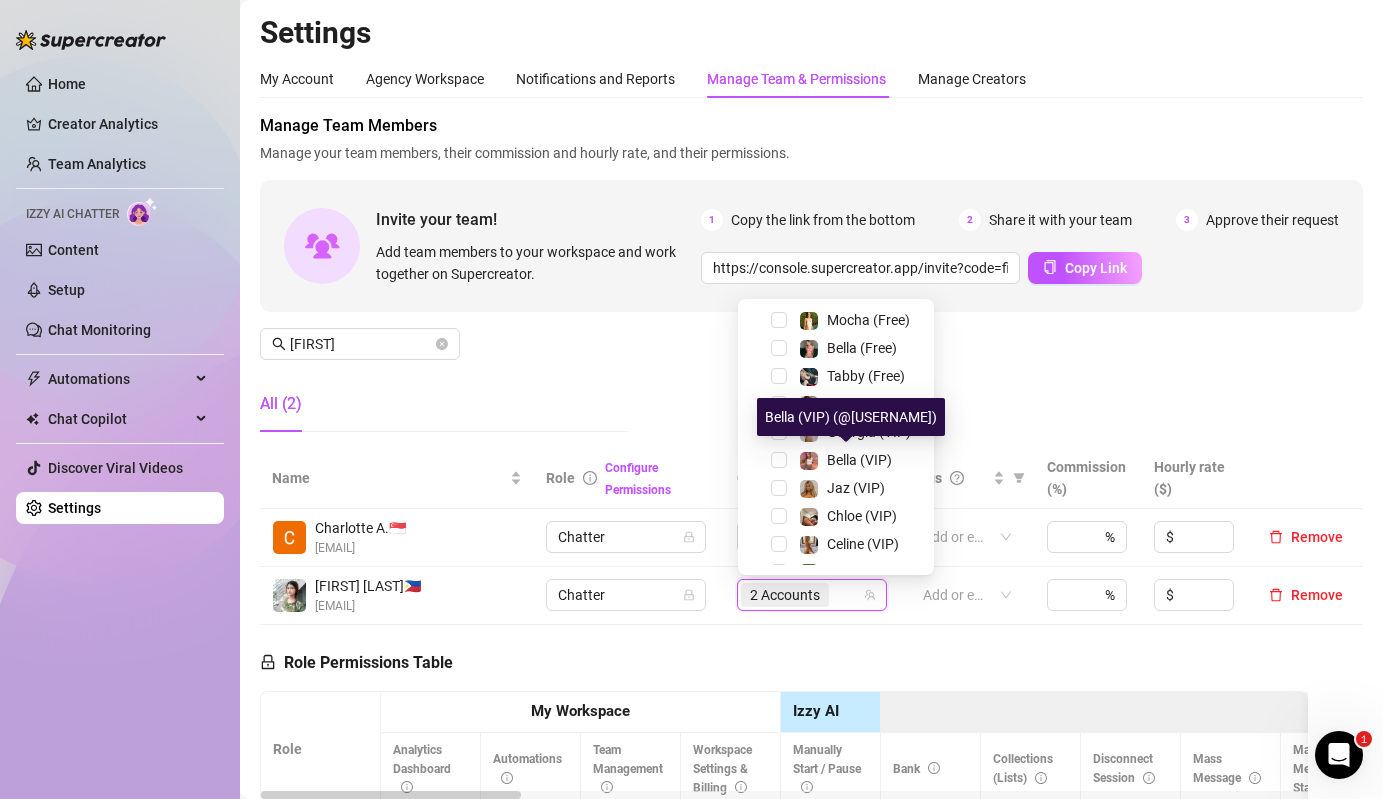click on "Bella (VIP) (@[USERNAME])" at bounding box center [851, 417] 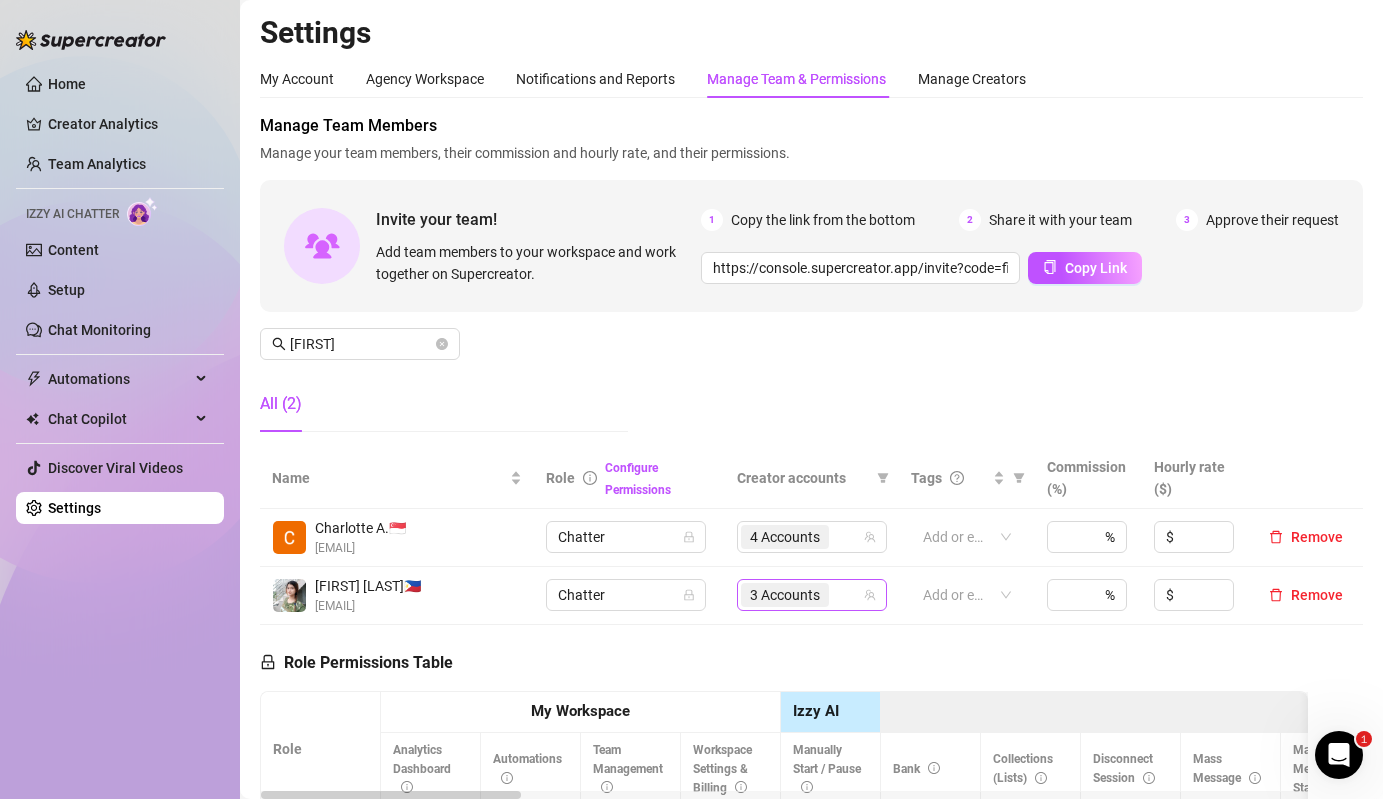 click on "3 Accounts" at bounding box center (785, 595) 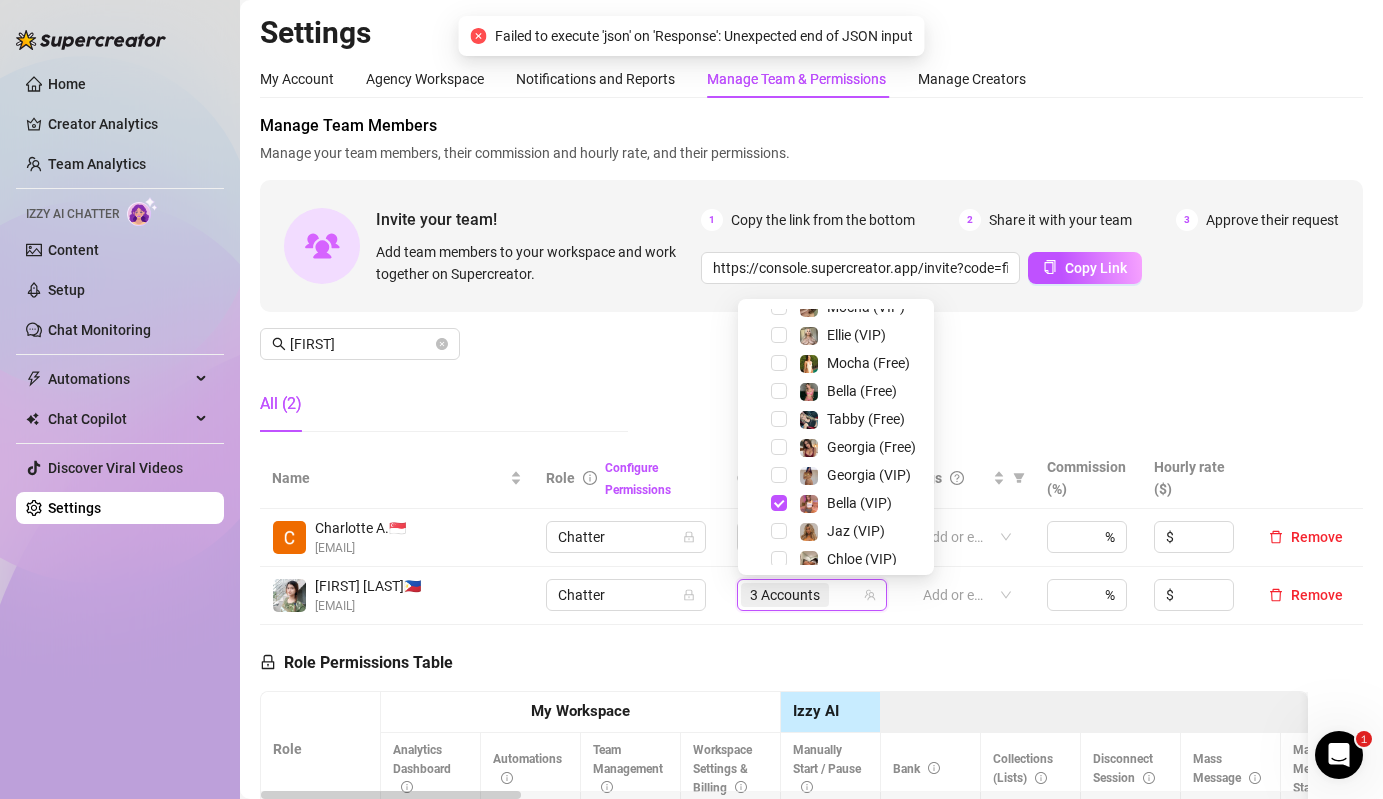 scroll, scrollTop: 284, scrollLeft: 0, axis: vertical 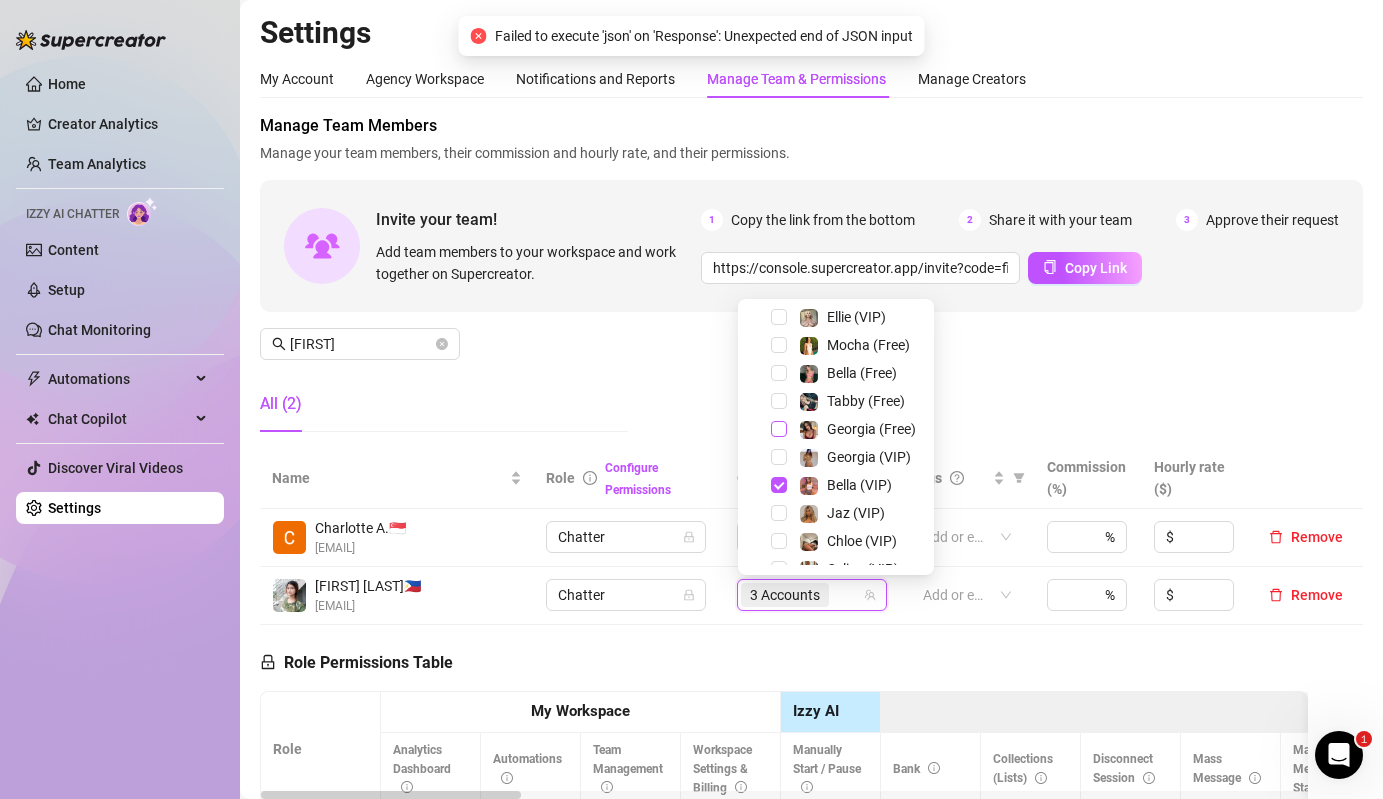 click at bounding box center (779, 429) 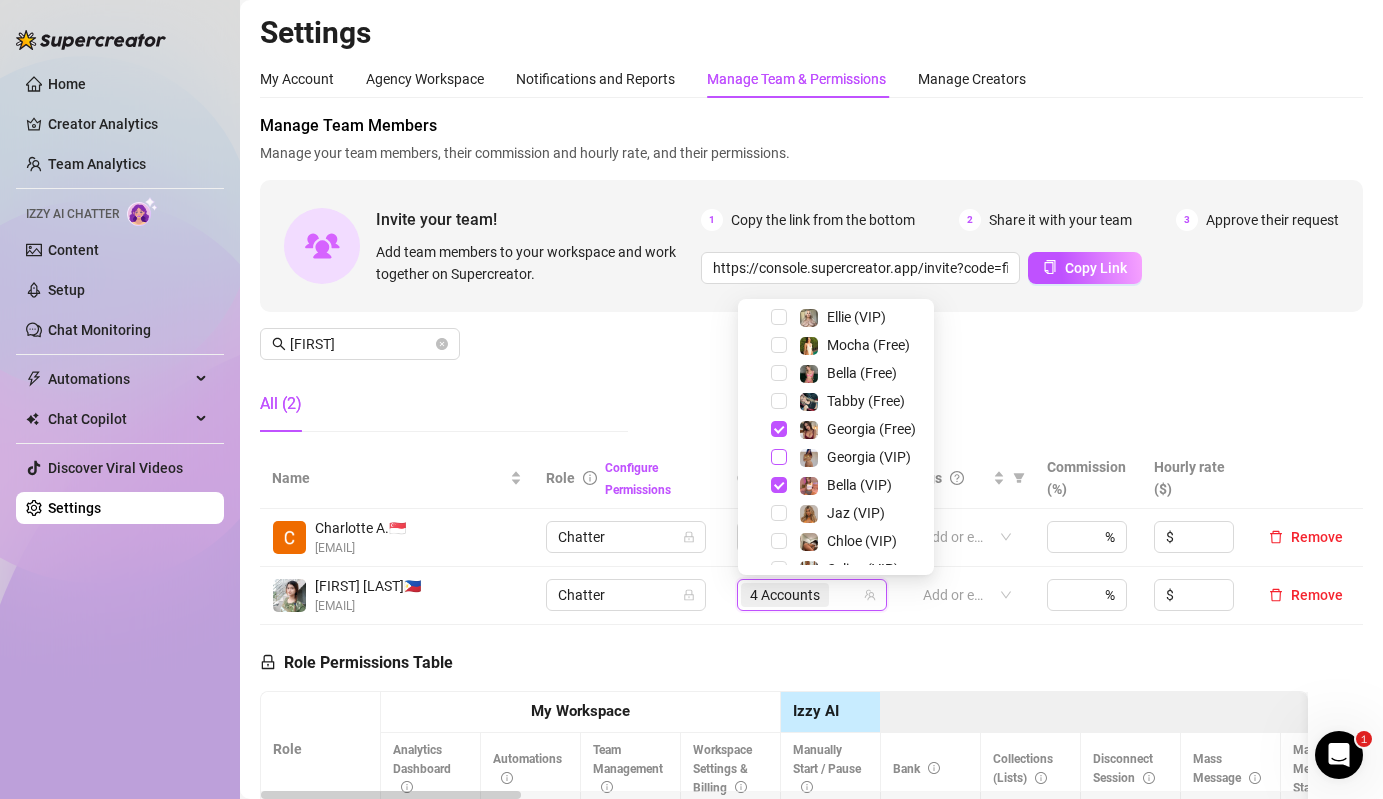 click at bounding box center (779, 457) 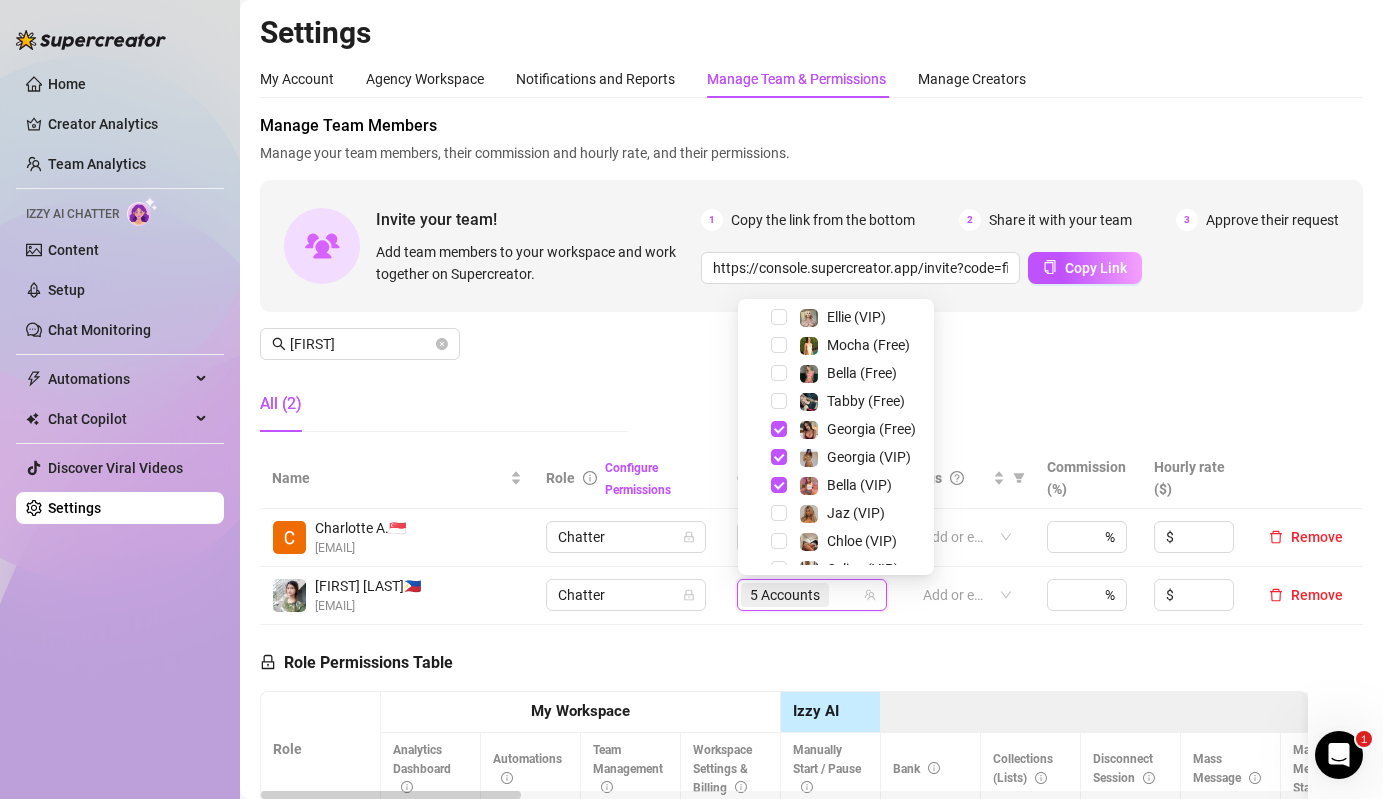 click on "Bella (VIP)" at bounding box center (836, 485) 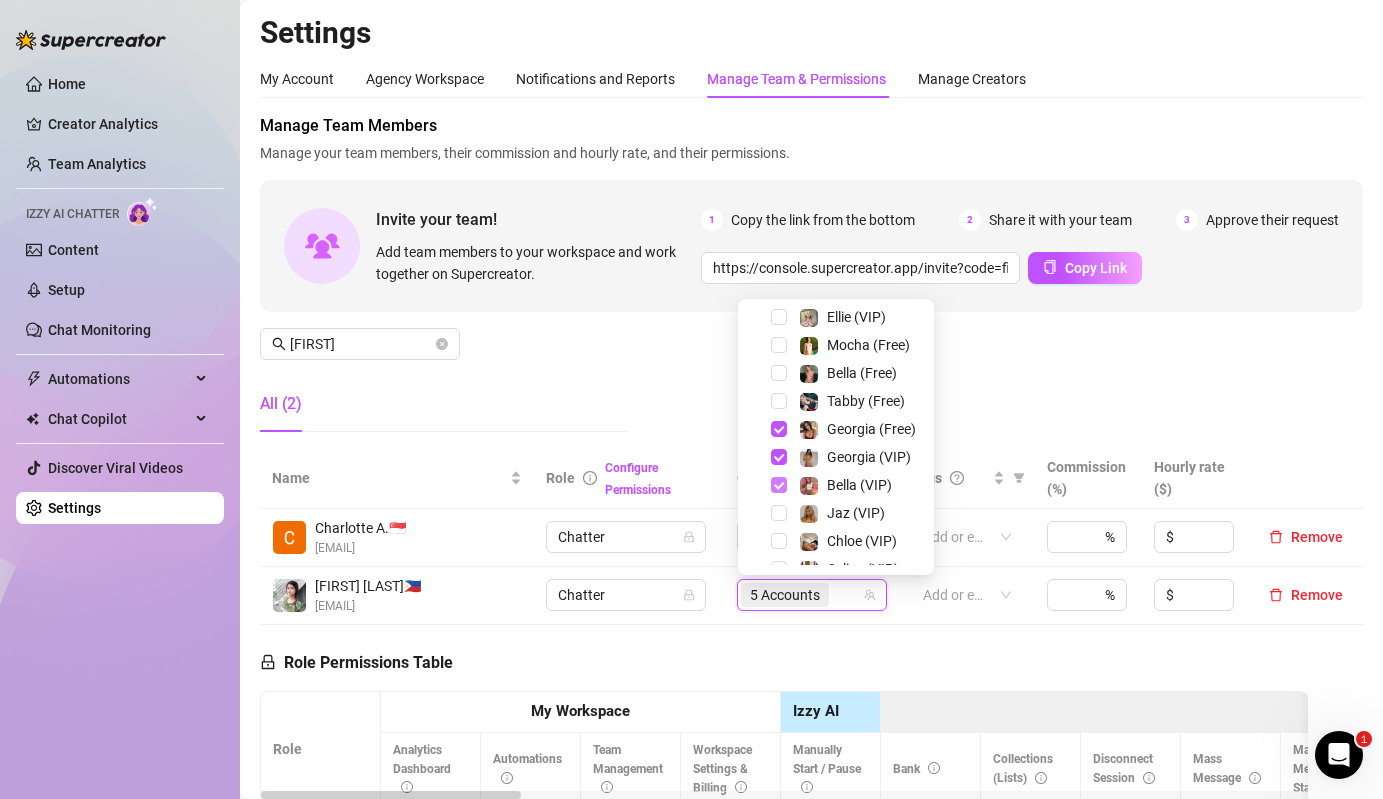 click at bounding box center [779, 485] 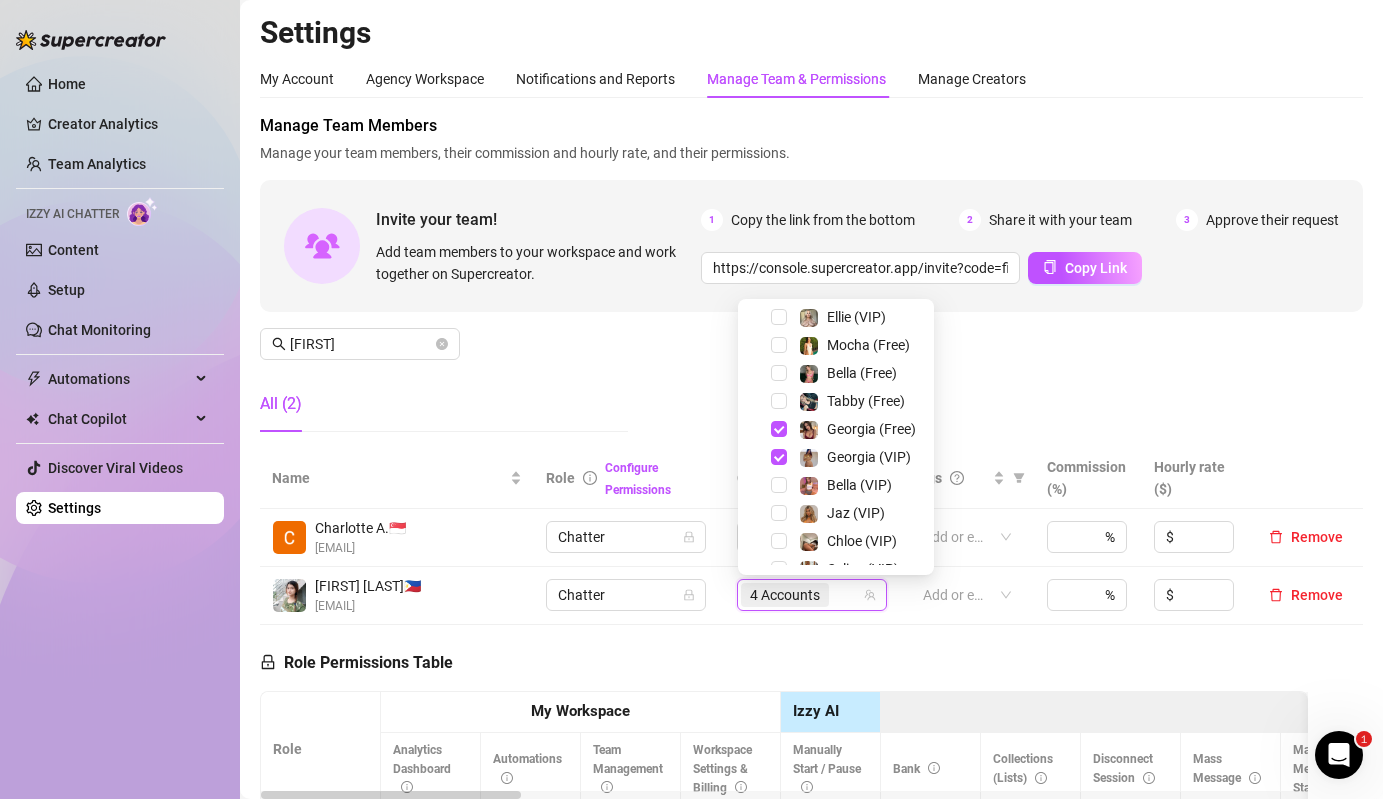 click on "Manage Team Members Manage your team members, their commission and hourly rate, and their permissions. Invite your team! Add team members to your workspace and work together on Supercreator. 1 Copy the link from the bottom 2 Share it with your team 3 Approve their request https://console.supercreator.app/invite?code=fibzx3jJrgPbWdJEkEN3sg7x35T2&workspace=222%20Mgmt%20 Copy Link [FIRST] All (1) Name Role Configure Permissions Creator accounts Tags Commission (%) Hourly rate ($) [FIRST] [LAST] [COUNTRY_CODE] [EMAIL] Chatter 6 Accounts   Add or enter new % $ Remove Role Permissions Table Role My Workspace Izzy AI OnlyFans Side Menu OnlyFans Chat Page OnlyFans Account Settings OnlyFans Statements Page Analytics Dashboard Automations Team Management Workspace Settings & Billing Manually Start / Pause Bank Collections (Lists) Disconnect Session Mass Message Mass Message Stats My Profile Notifications Your Cards Posts Promotions Queue Referrals Release Forms Statistics Story & Highlights Streaming Vault Chats Story" at bounding box center (811, 281) 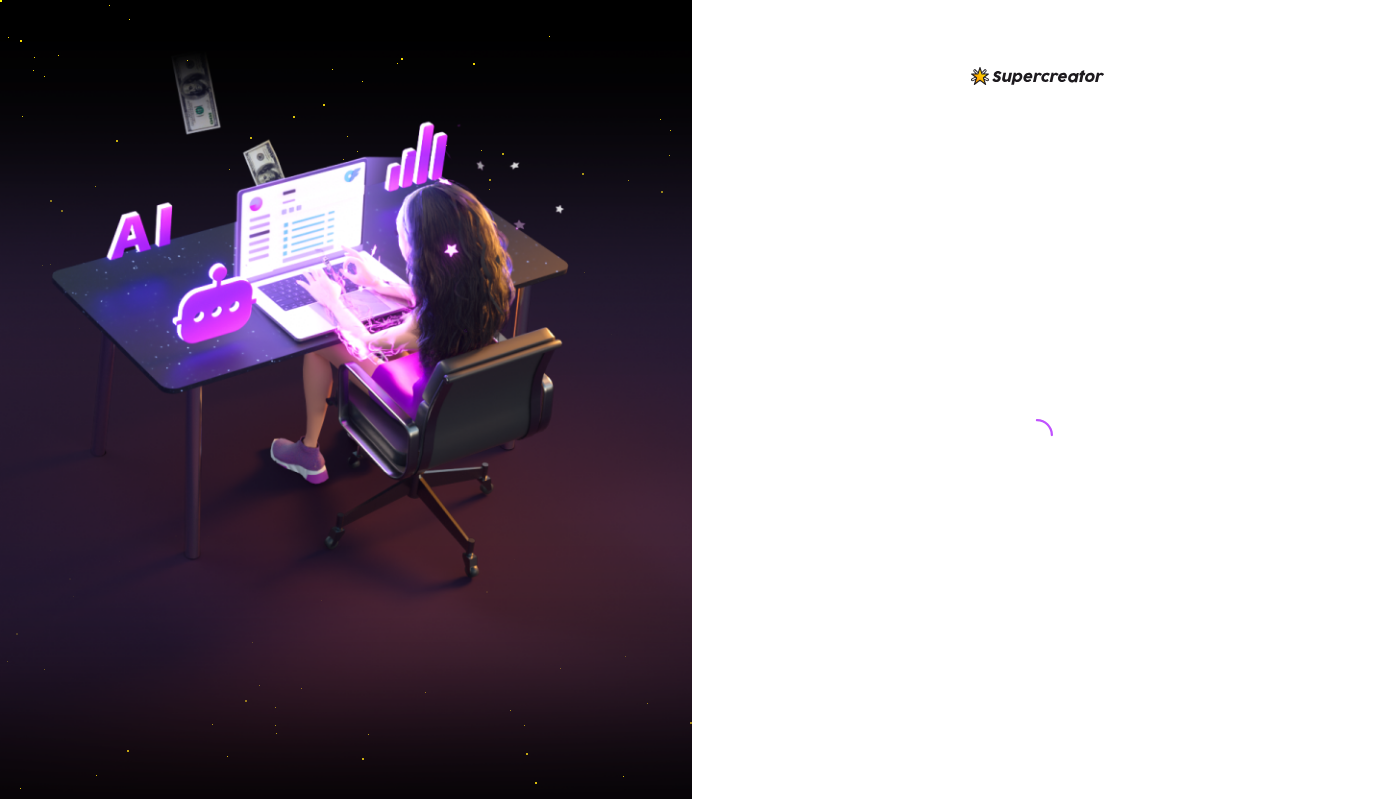 scroll, scrollTop: 0, scrollLeft: 0, axis: both 